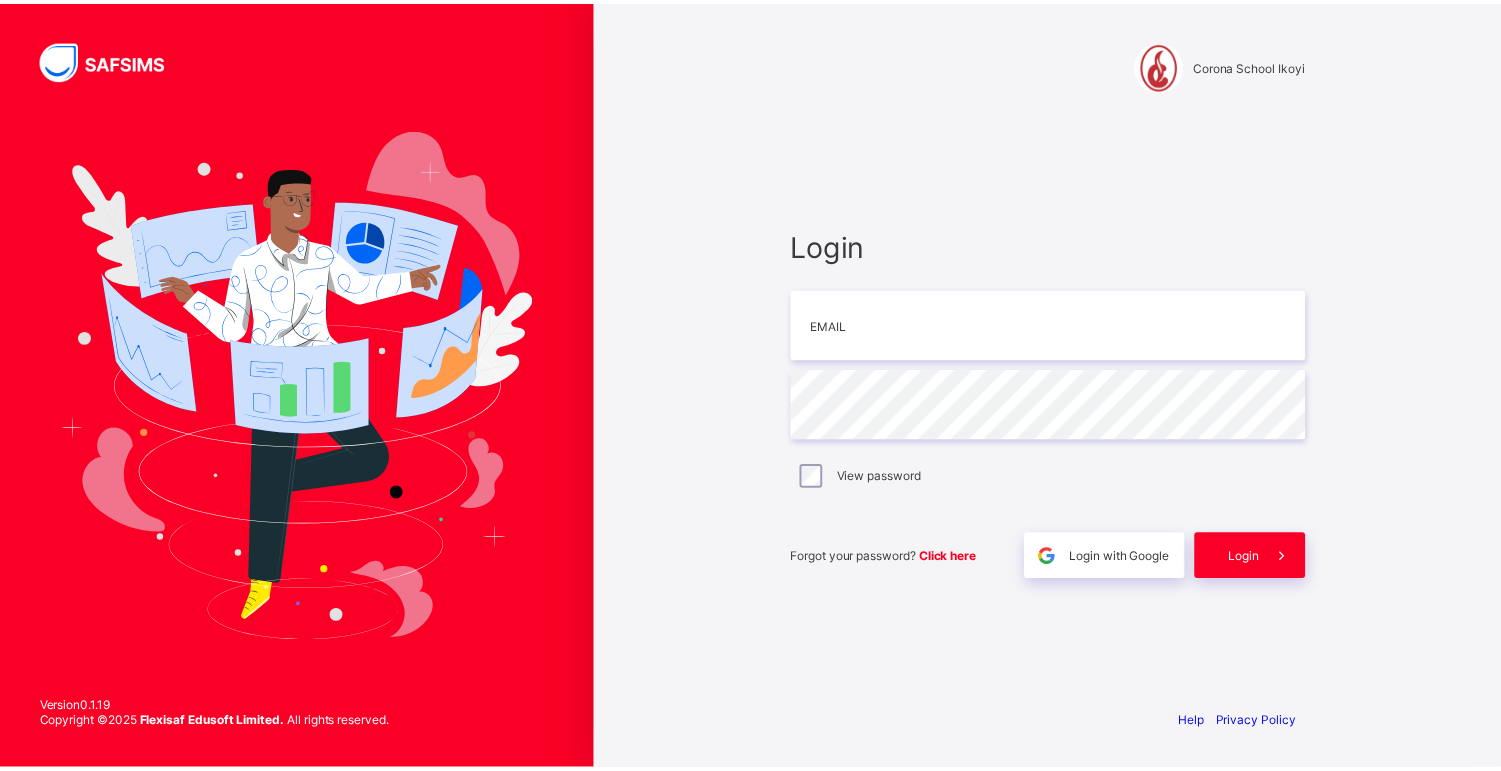 scroll, scrollTop: 0, scrollLeft: 0, axis: both 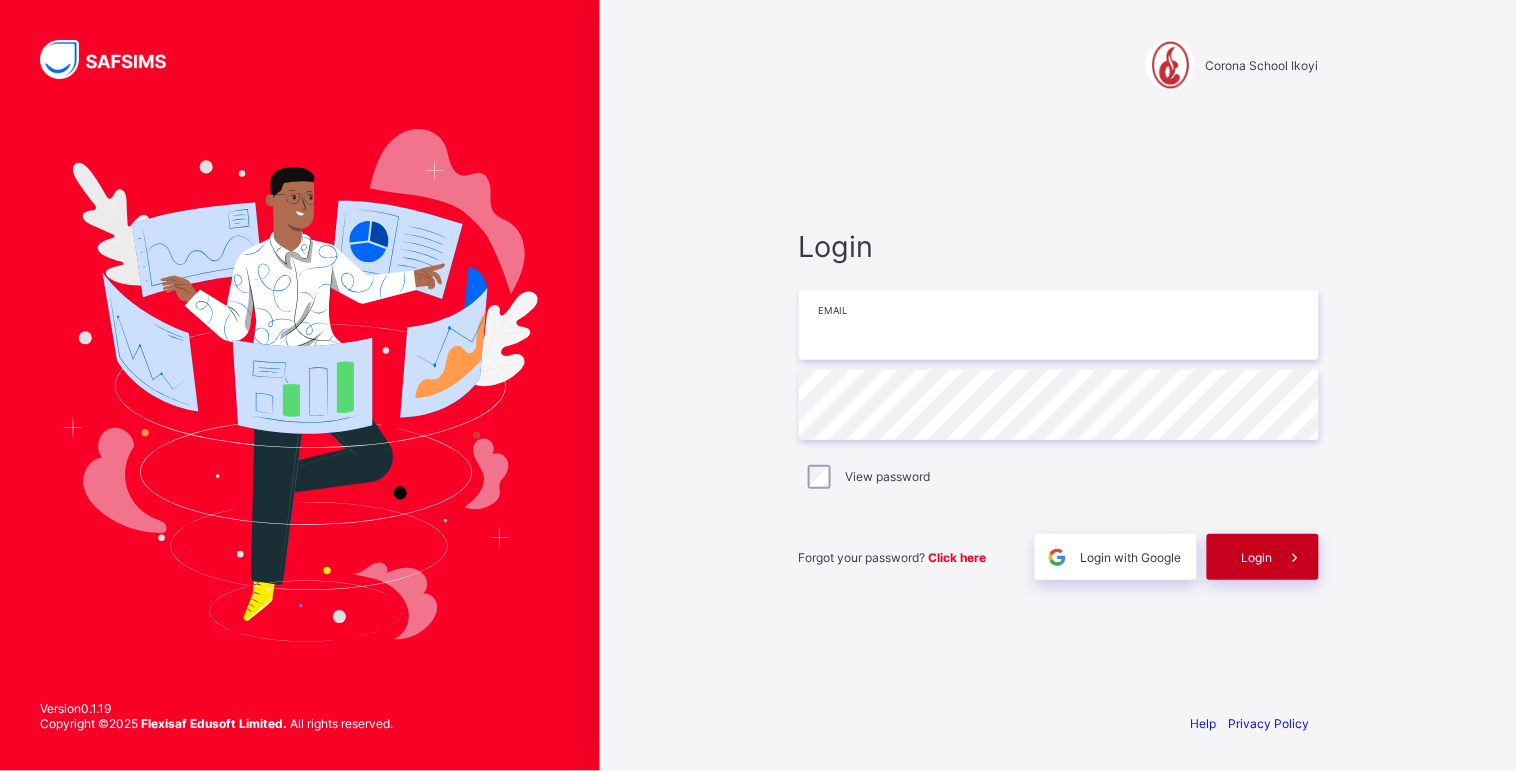 type on "**********" 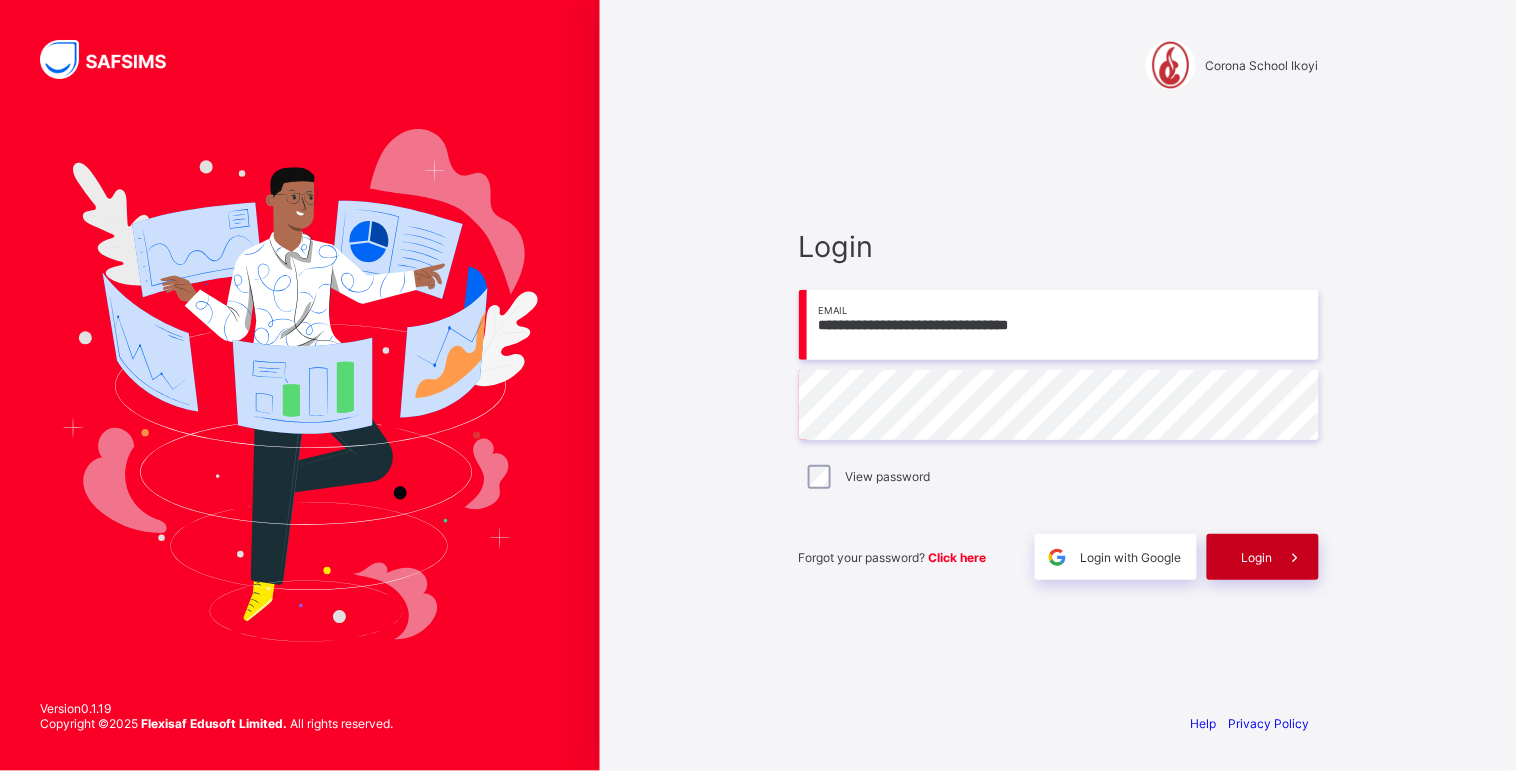 click on "Login" at bounding box center [1263, 557] 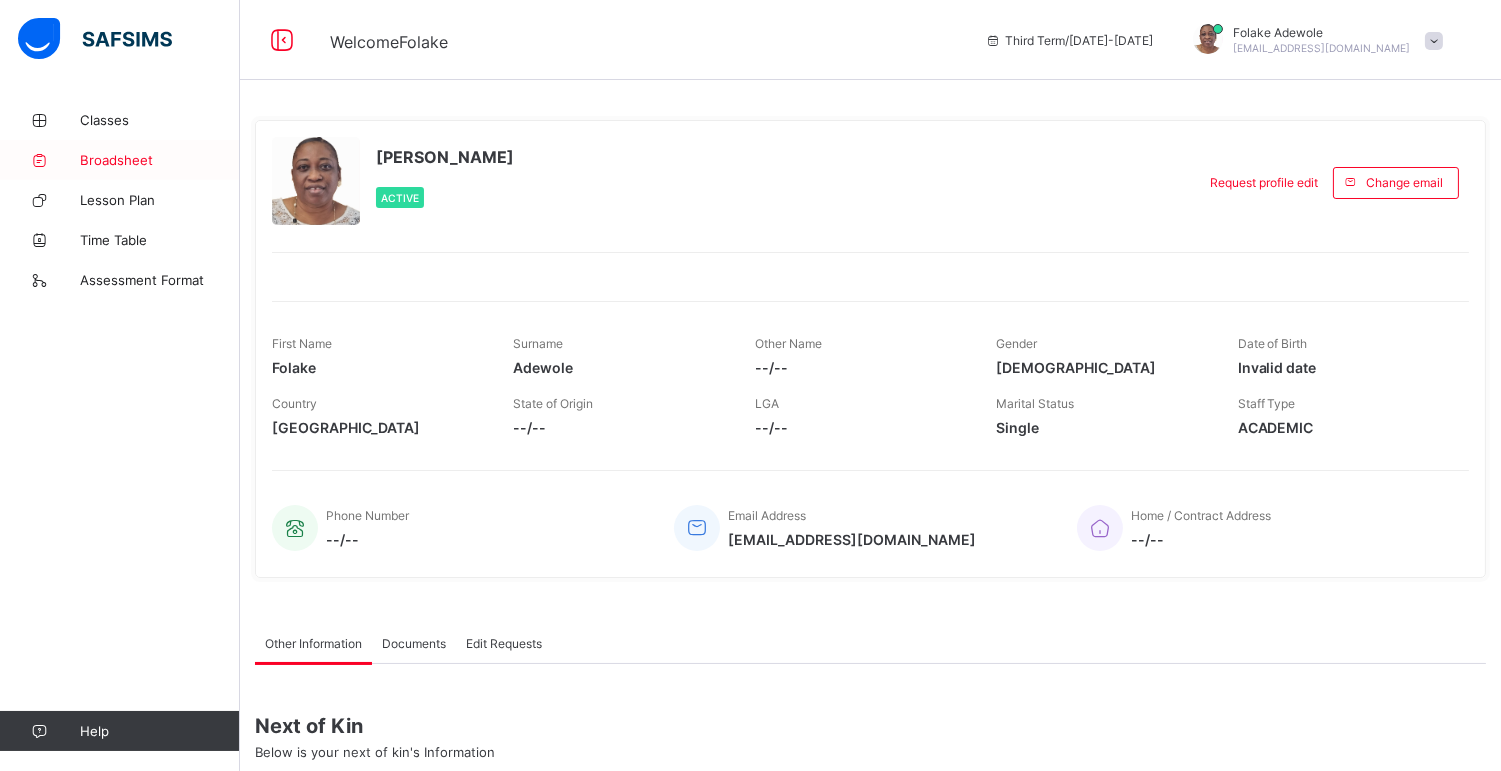 click on "Broadsheet" at bounding box center [160, 160] 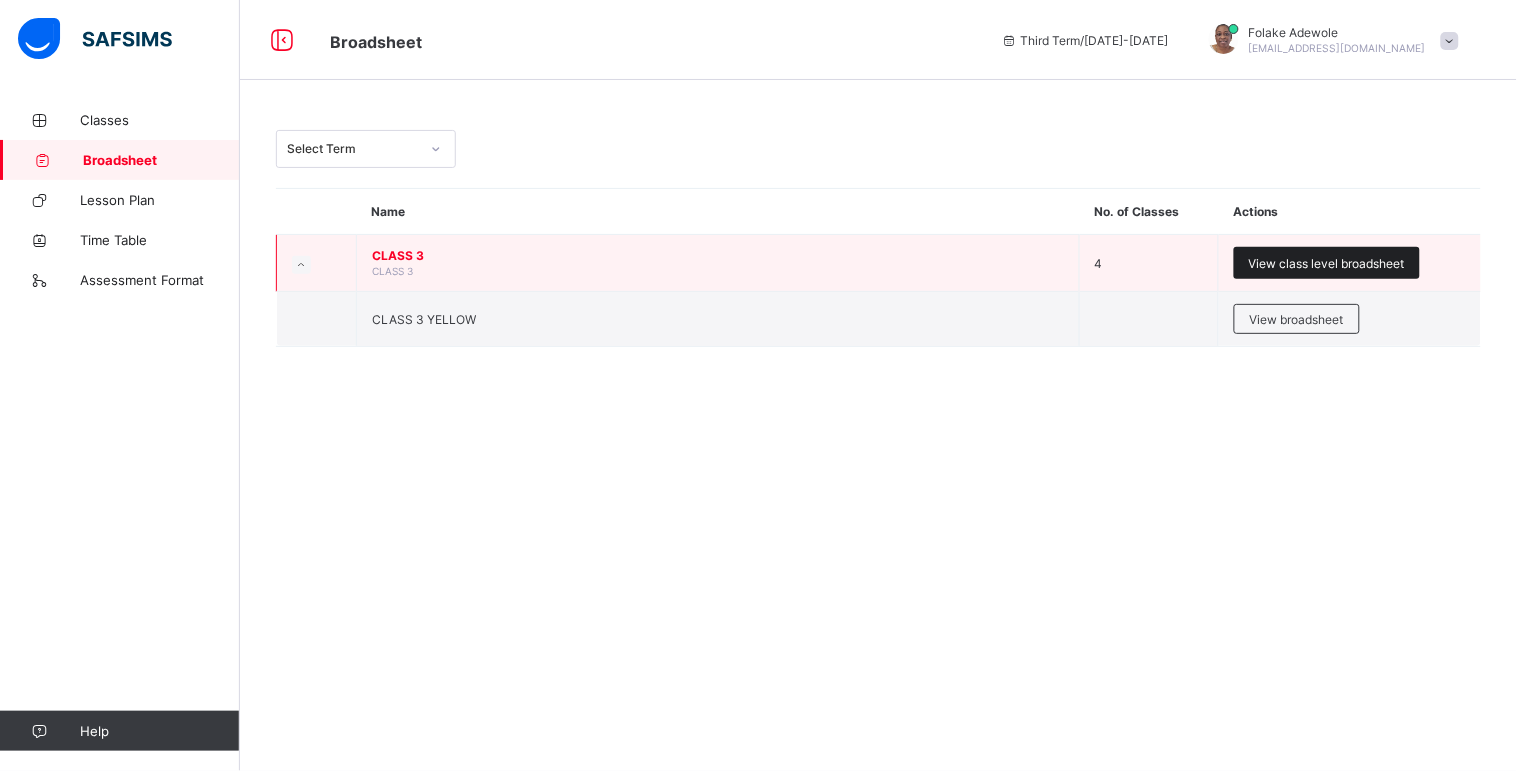click on "View class level broadsheet" at bounding box center (1327, 263) 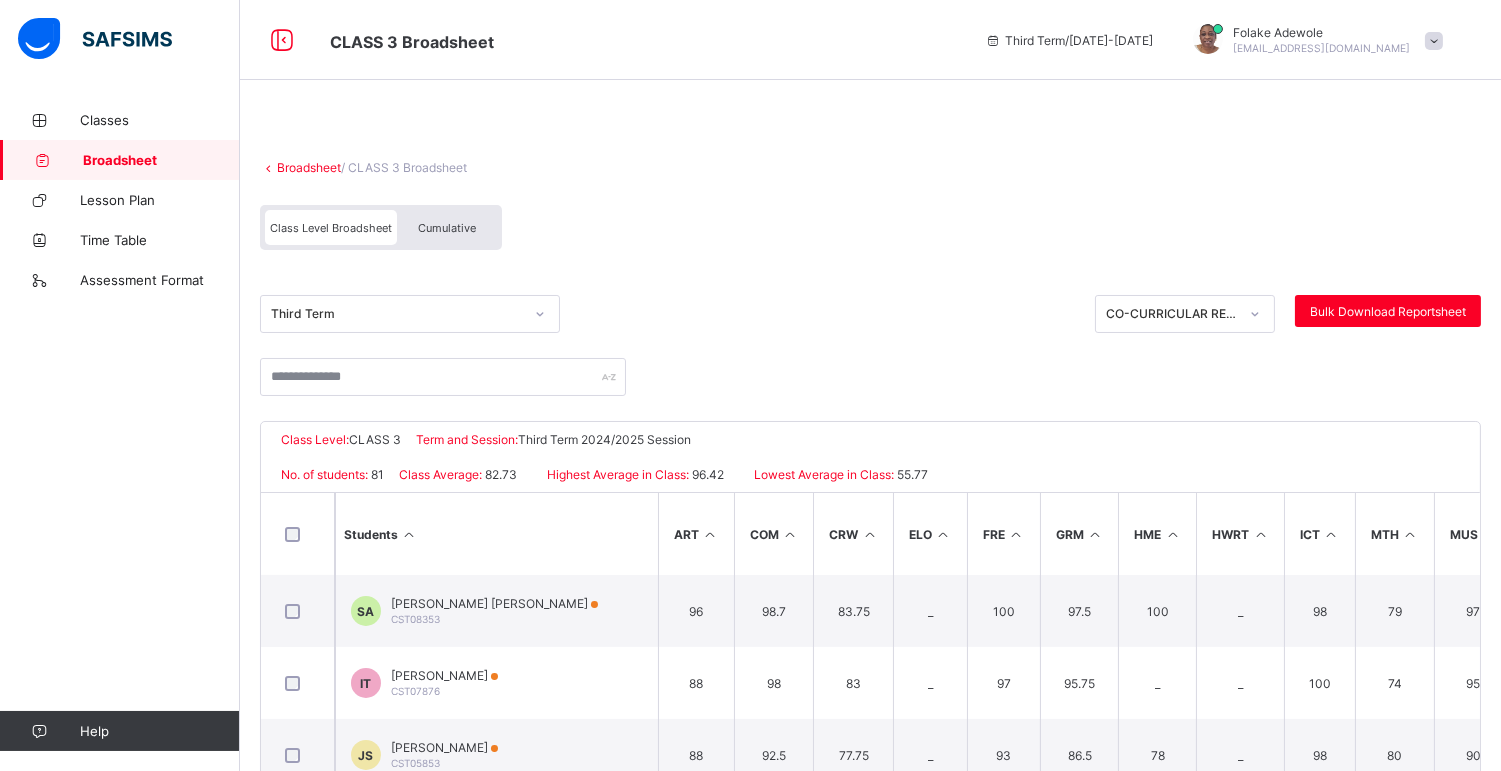 click on "Cumulative" at bounding box center [447, 228] 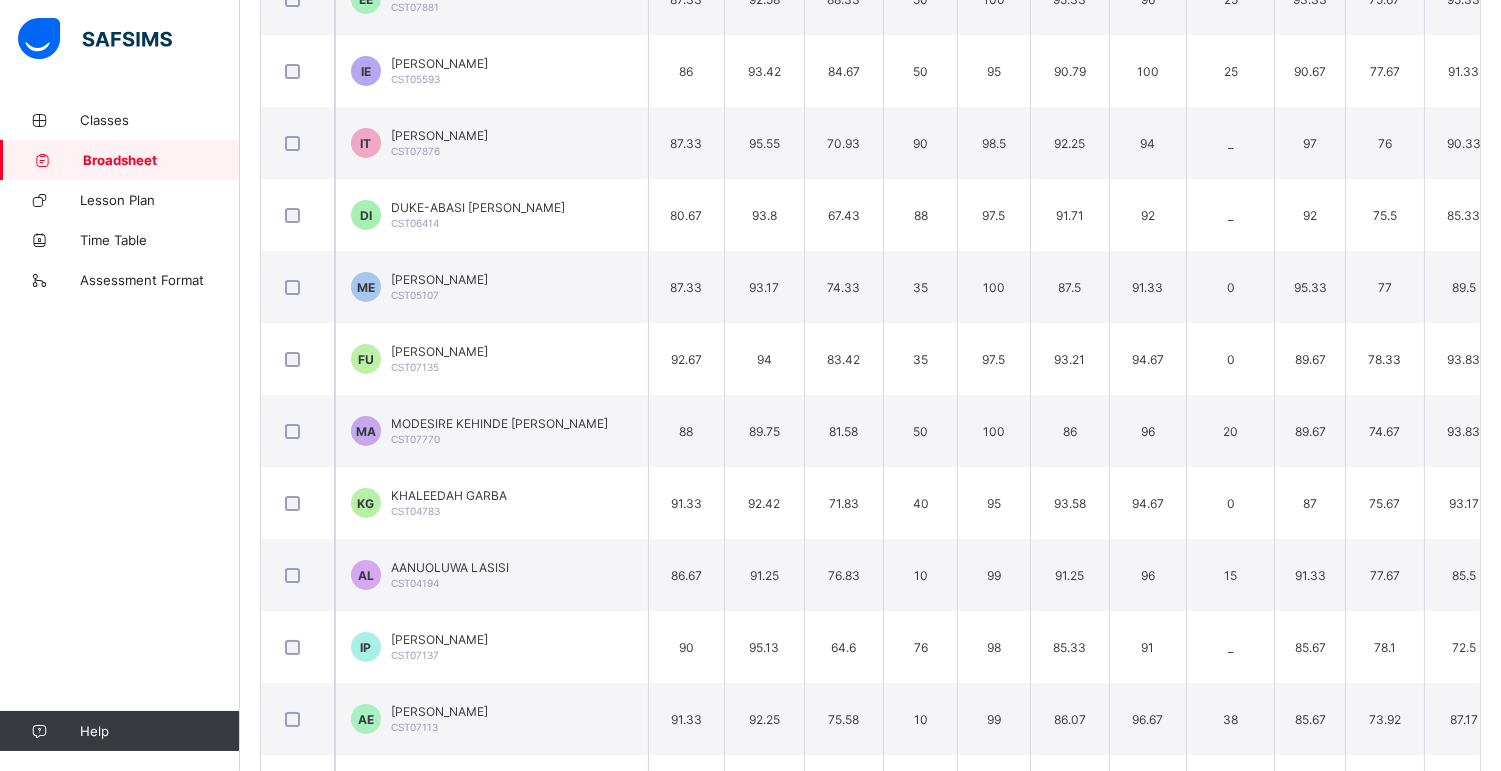 scroll, scrollTop: 797, scrollLeft: 0, axis: vertical 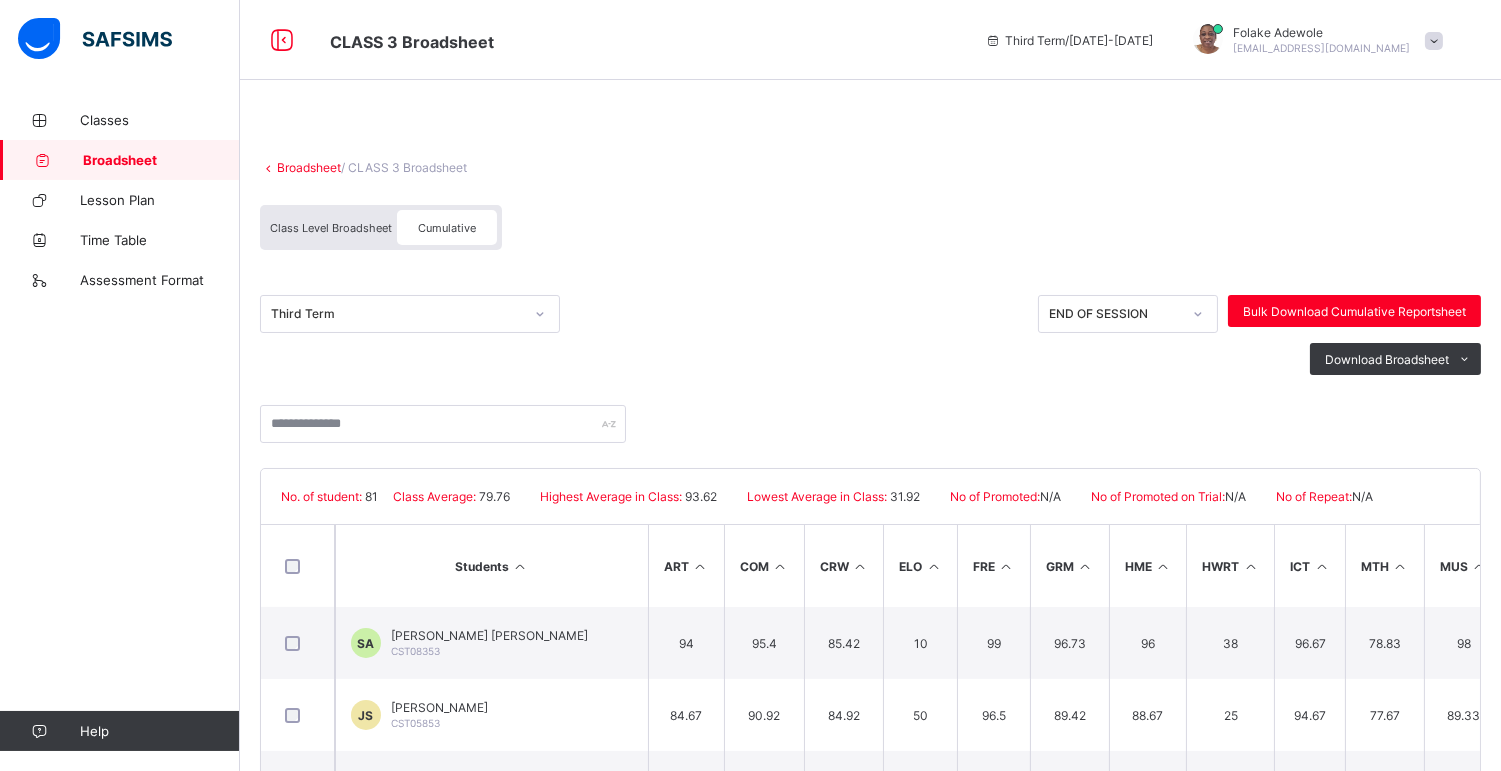 click on "Broadsheet" at bounding box center (161, 160) 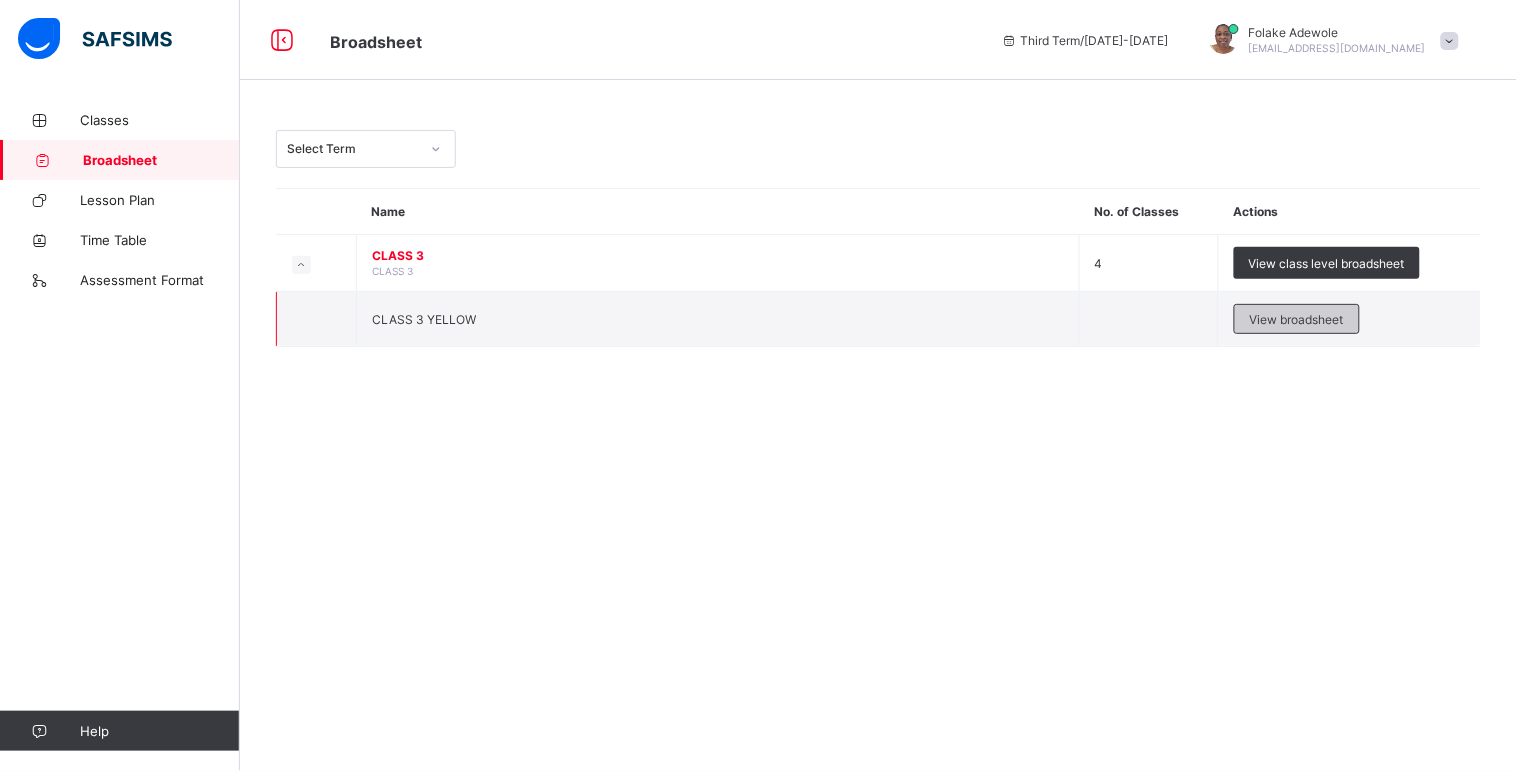 click on "View broadsheet" at bounding box center [1297, 319] 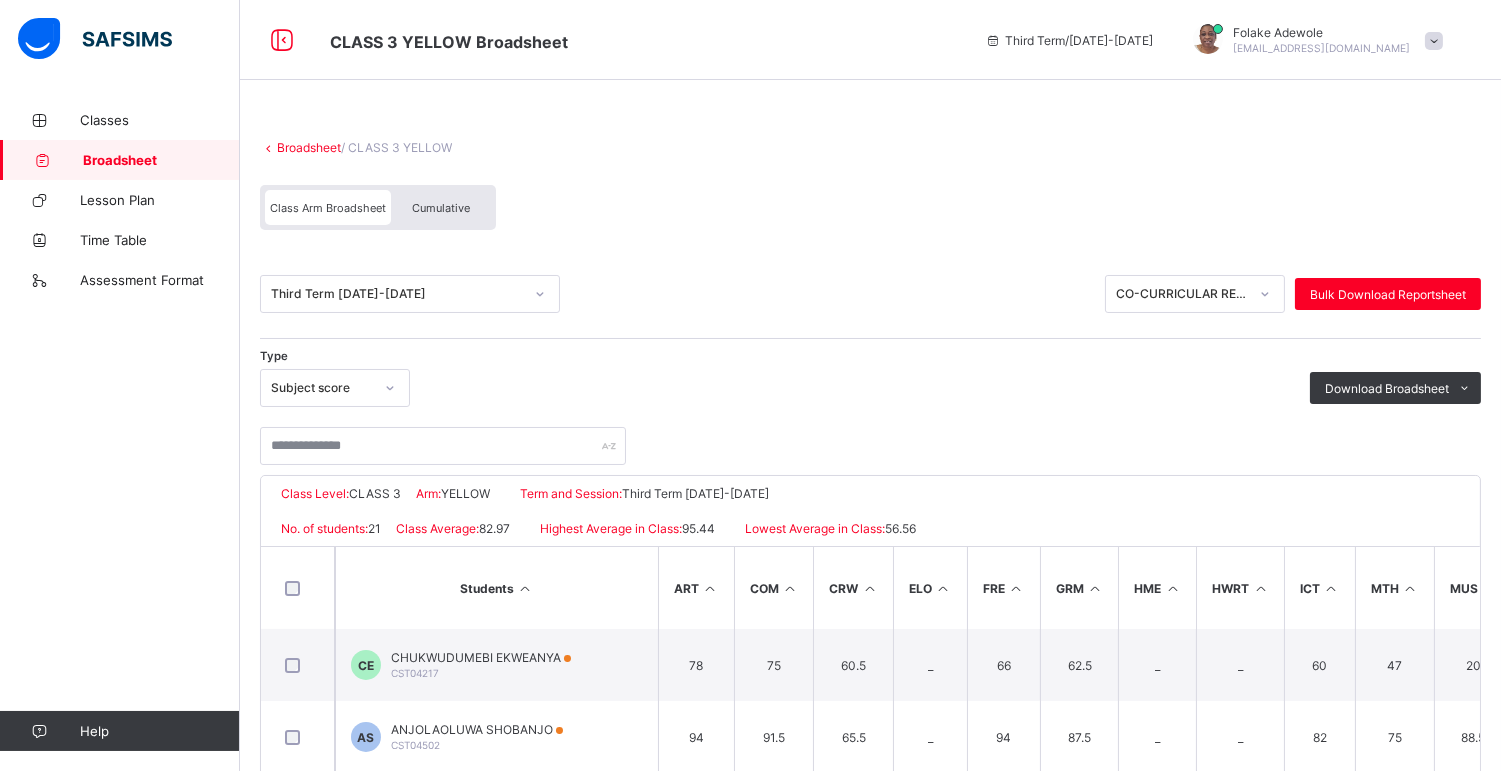 click on "Cumulative" at bounding box center [441, 207] 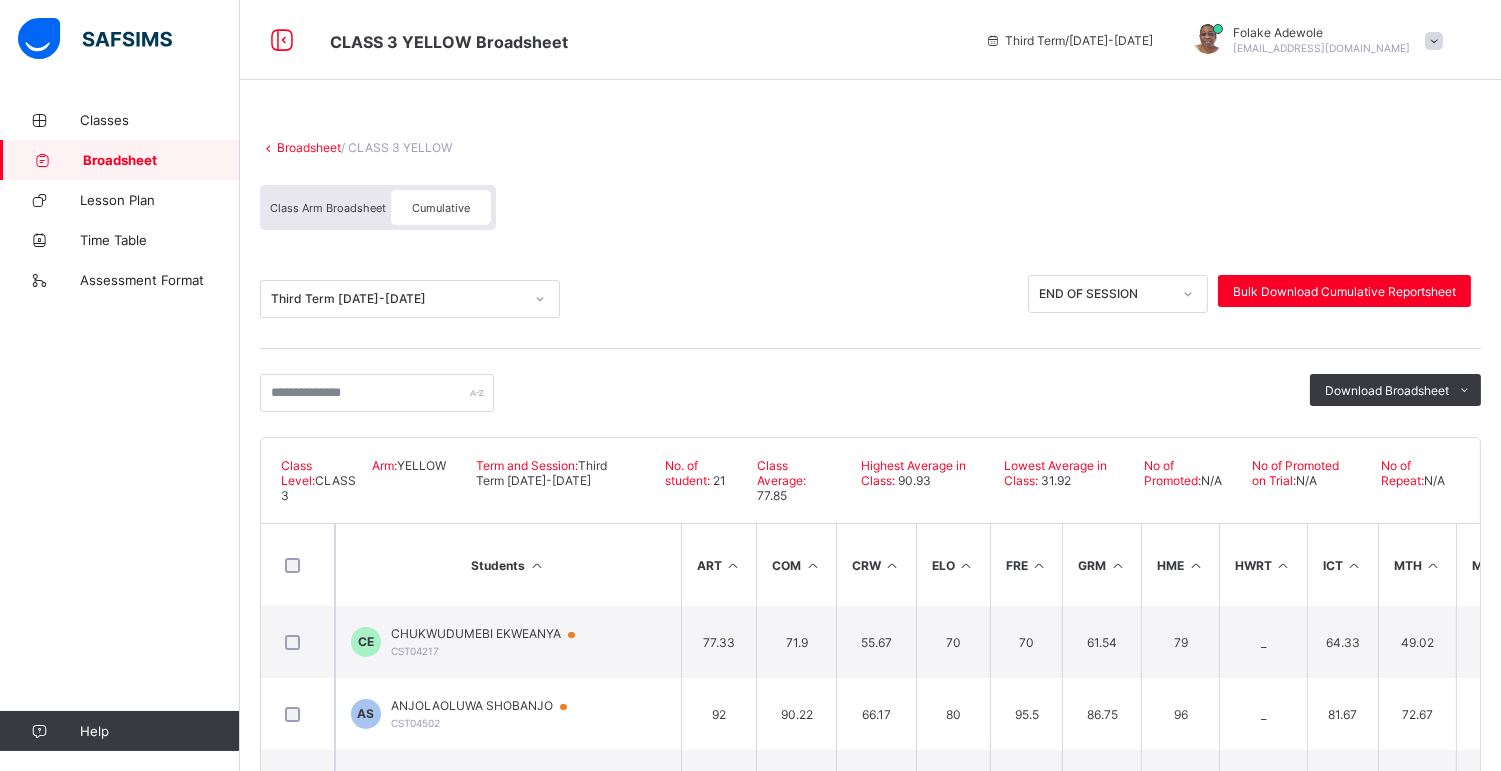 click on "Class Level:  CLASS 3  Arm:  YELLOW  Term and Session:  Third Term 2024-2025  No. of student:    21    Class Average:    77.85  Highest Average in Class:    90.93    Lowest Average in Class:    31.92    No of Promoted:   N/A   No of Promoted on Trial:   N/A   No of Repeat:   N/A" at bounding box center (870, 480) 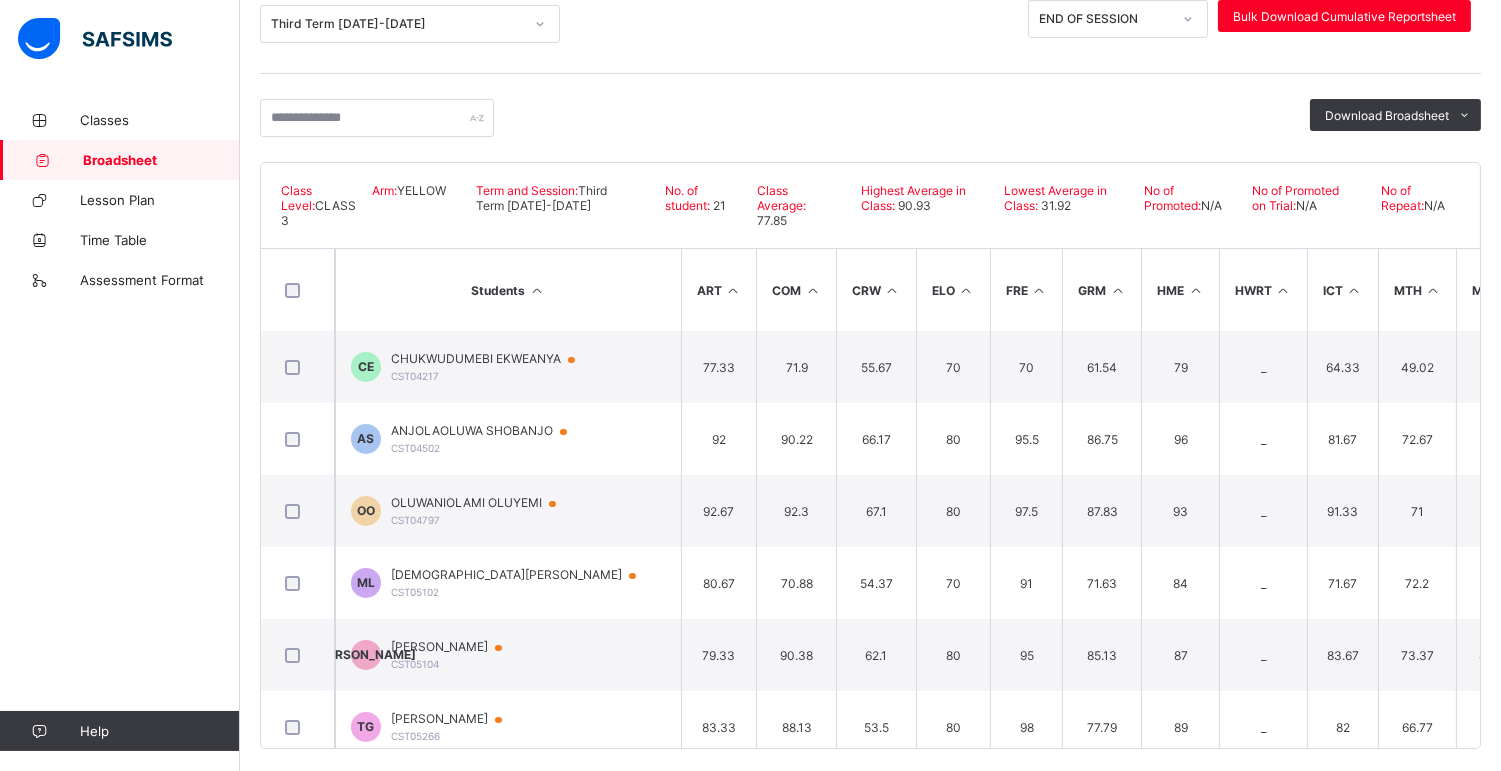 scroll, scrollTop: 290, scrollLeft: 0, axis: vertical 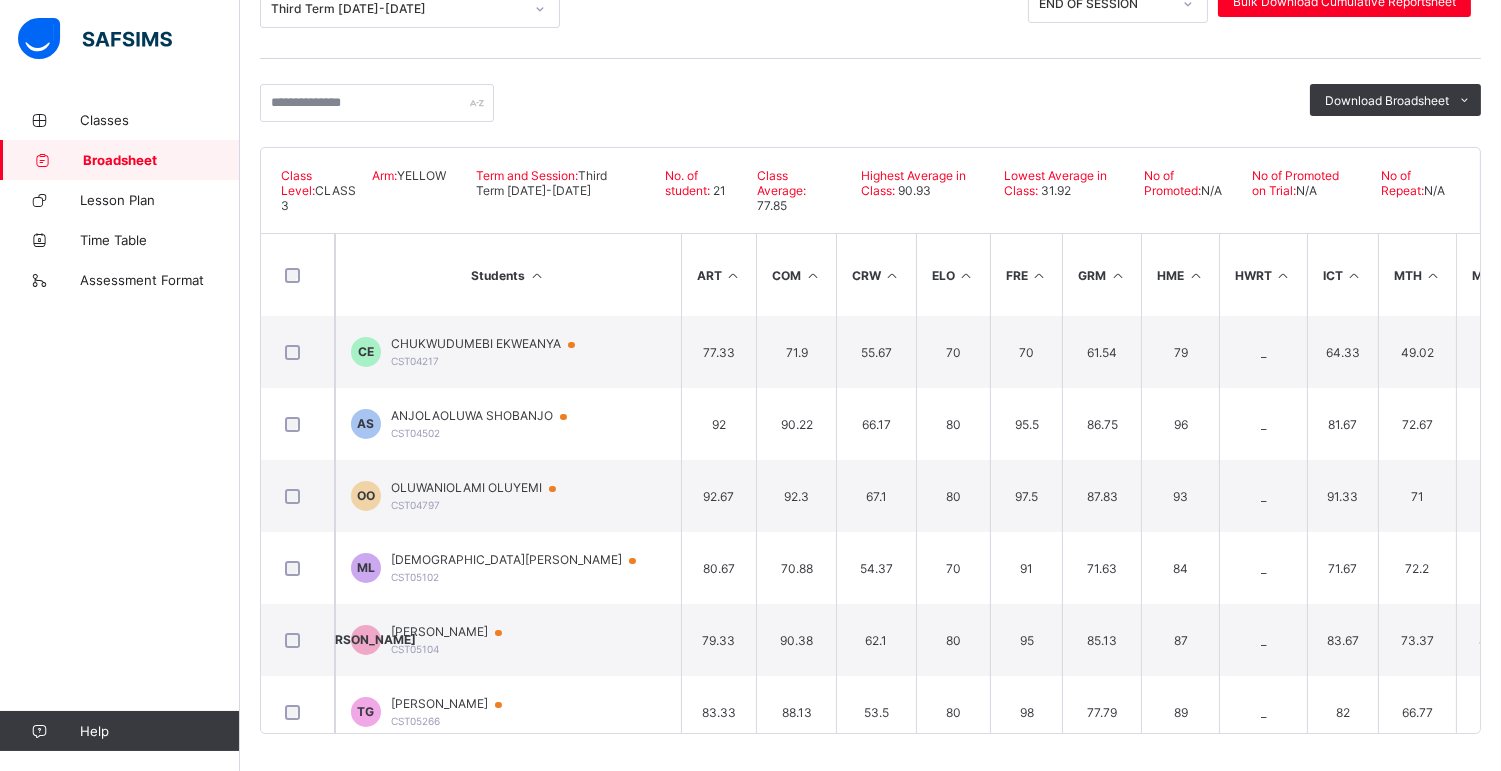 click on "67.1" at bounding box center (876, 496) 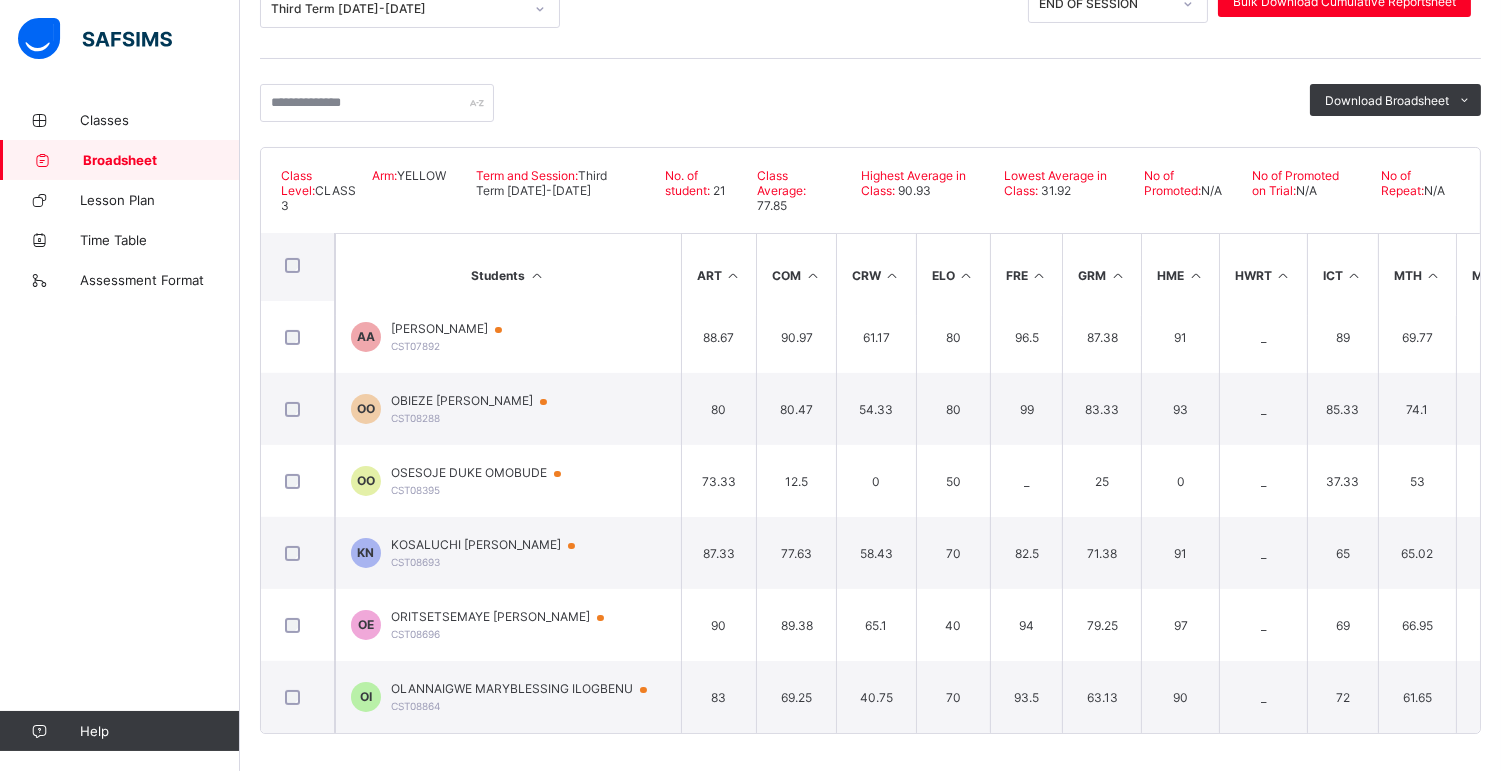 scroll, scrollTop: 1103, scrollLeft: 0, axis: vertical 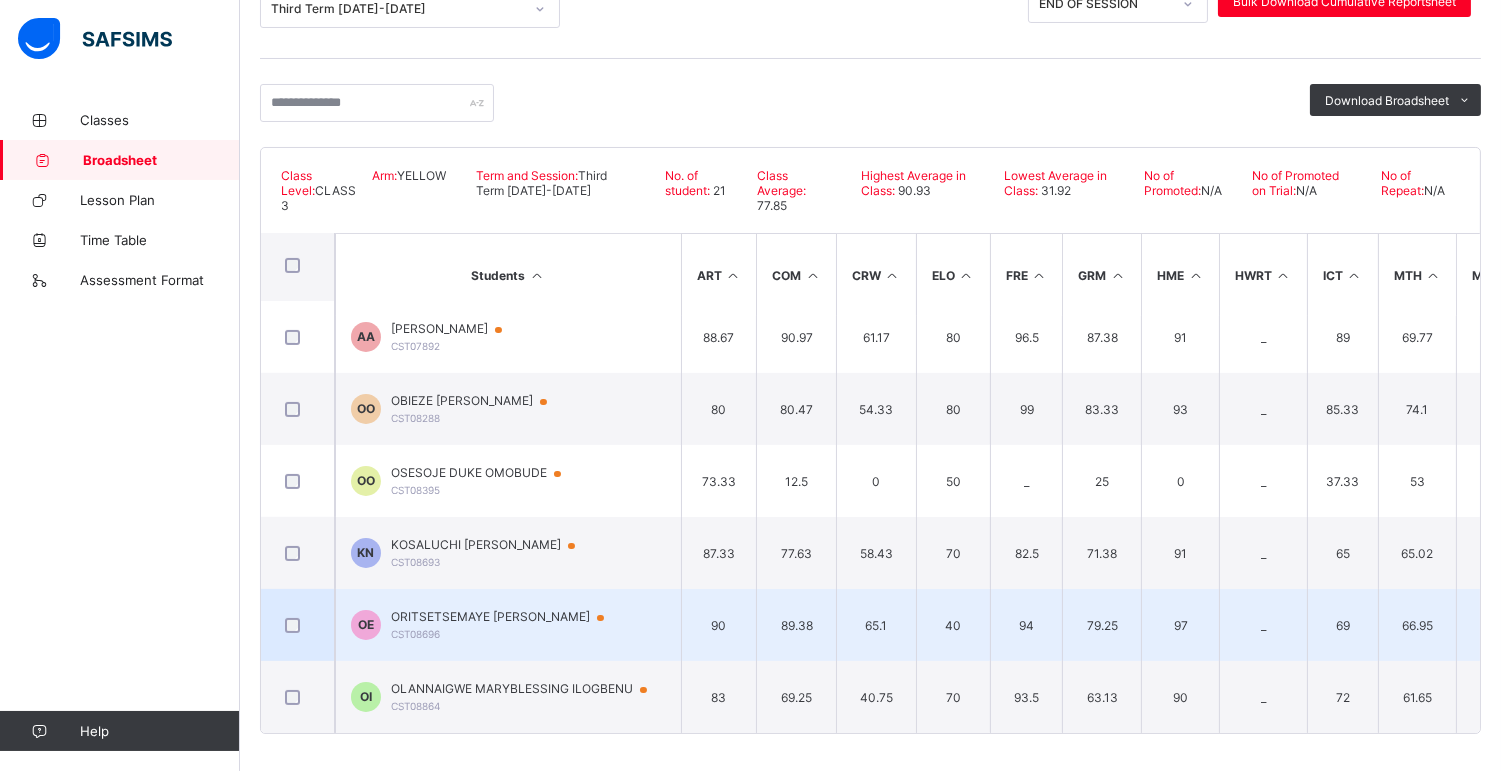 click on "ORITSETSEMAYE [PERSON_NAME]" at bounding box center (507, 617) 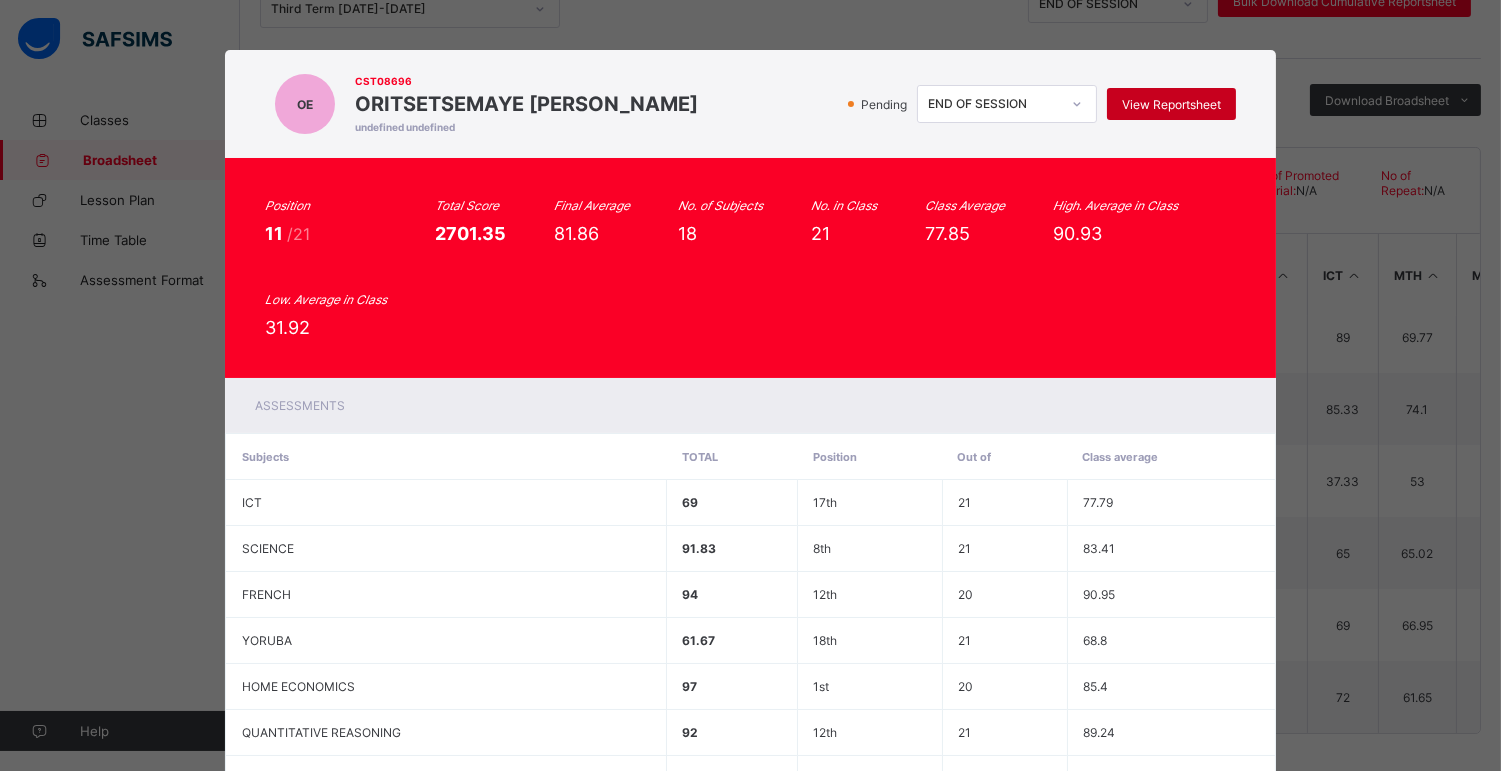 click on "View Reportsheet" at bounding box center (1171, 104) 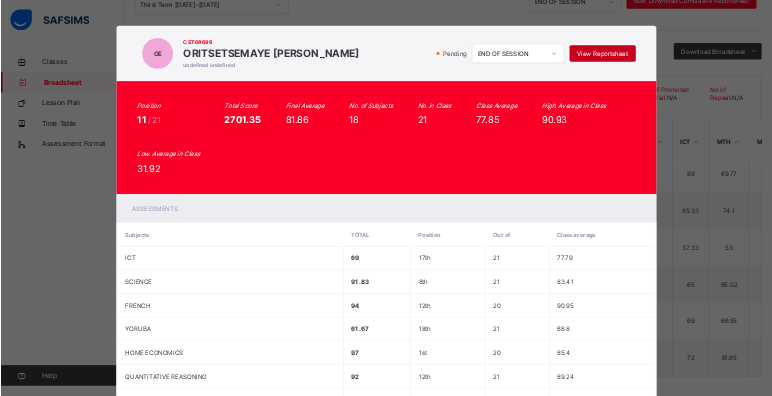scroll, scrollTop: 289, scrollLeft: 0, axis: vertical 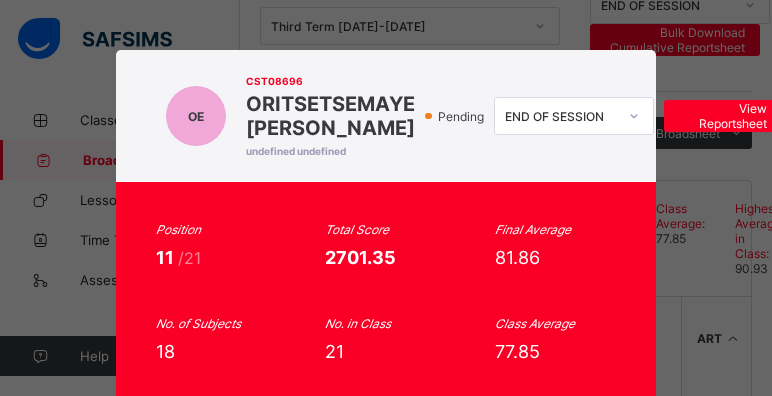 click on "OE   CST08696     ORITSETSEMAYE SHALOM  EGUANDO     undefined undefined   Pending END OF SESSION View Reportsheet     Position         11       /21         Total Score         2701.35         Final Average         81.86         No. of Subjects         18         No. in Class         21         Class Average         77.85         High. Average in Class         90.93         Low. Average in Class         31.92     Assessments     Subjects         Total         Position         Out of         Class average       ICT     69     17th     21     77.79     SCIENCE     91.83     8th     21     83.41     FRENCH     94     12th     20     90.95     YORUBA     61.67     18th     21     68.8     HOME ECONOMICS     97     1st     20     85.4     QUANTITATIVE REASONING     92     12th     21     89.24     GRAMMAR     79.25     12th     21     76.92     MATHEMATICS     66.95     12th     21     67.08     COMPREHENSION     89.38     10th     21     80.42     VERBAL REASONING     90.93     8th     21     83.72     ART & CRAFT" at bounding box center (386, 198) 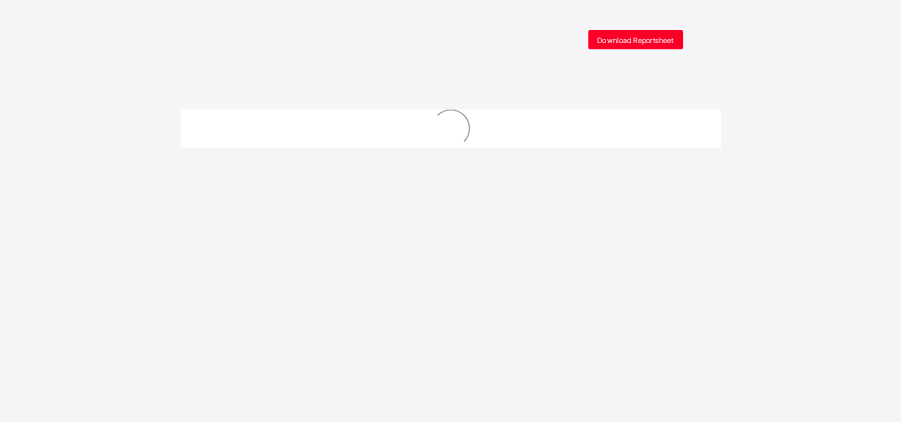 scroll, scrollTop: 0, scrollLeft: 0, axis: both 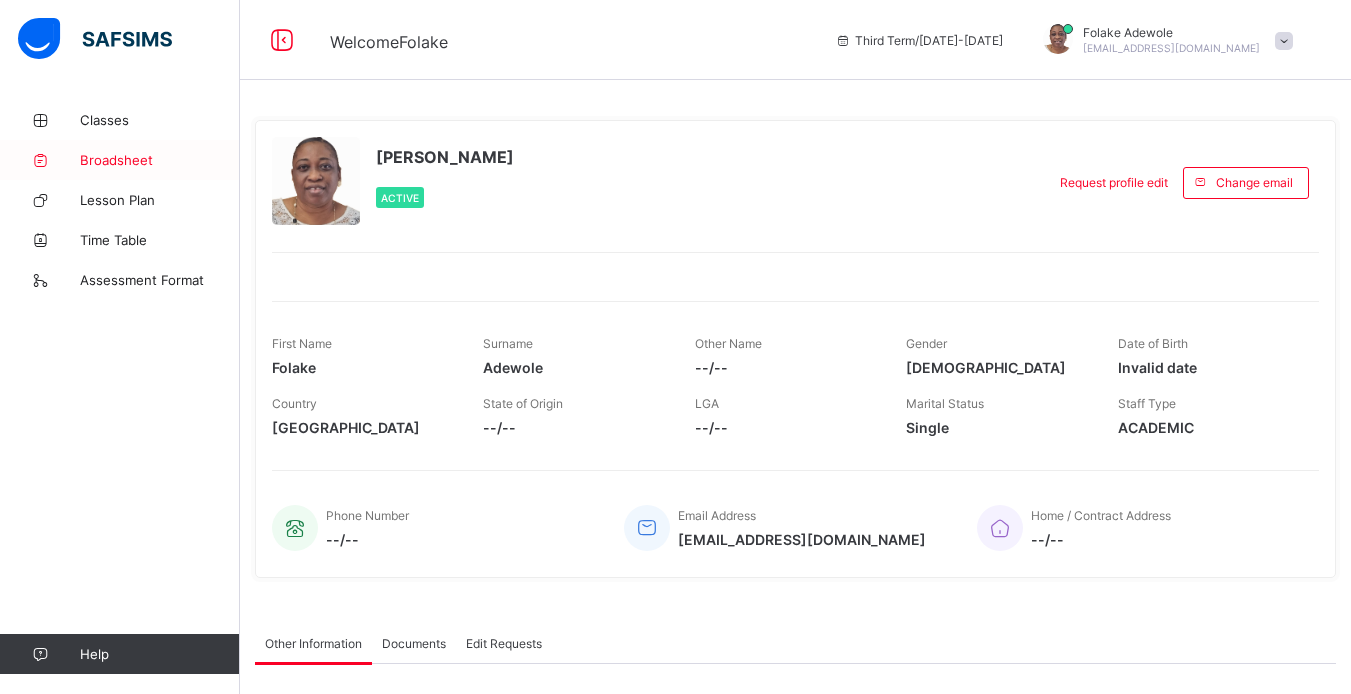 click on "Broadsheet" at bounding box center (160, 160) 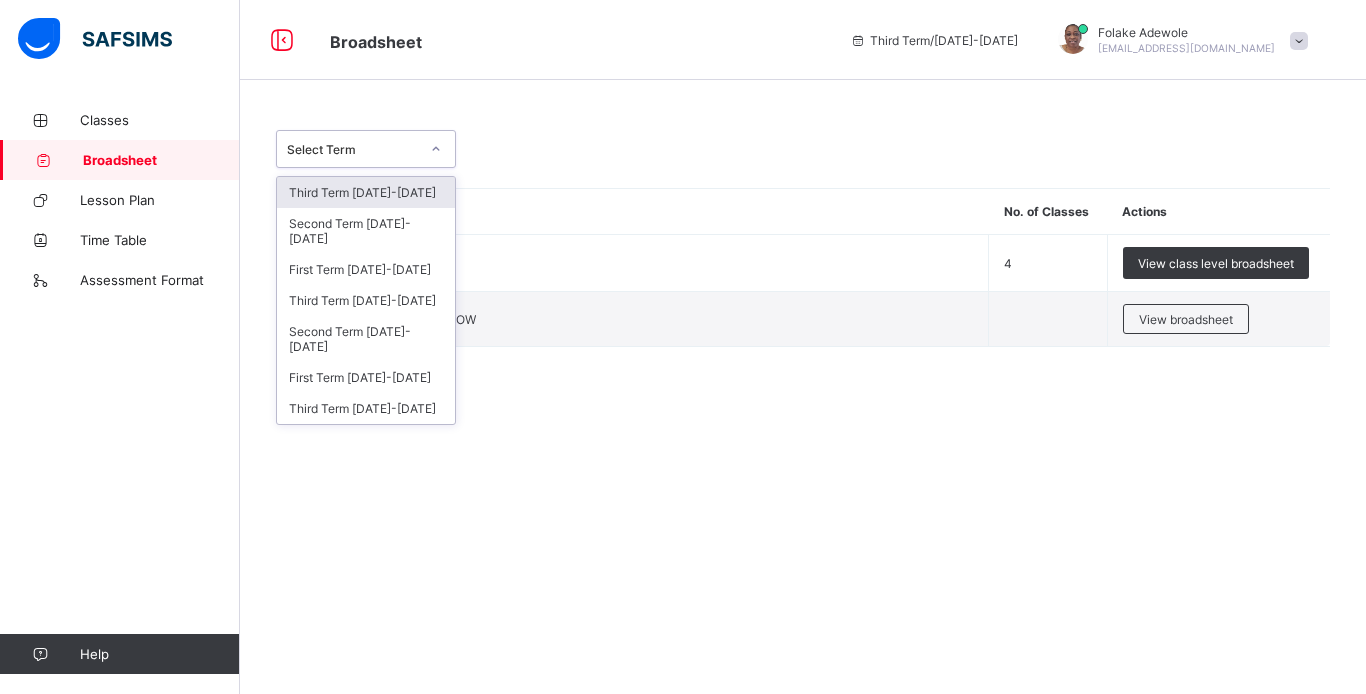 click 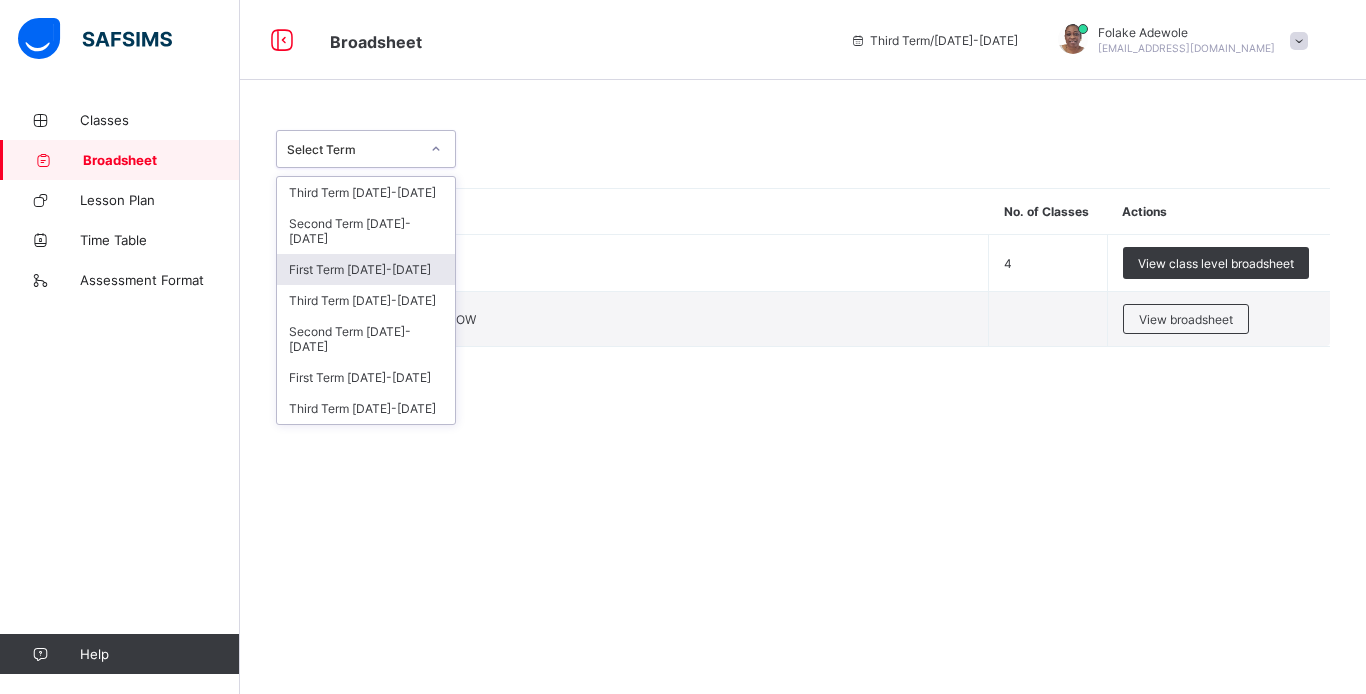 click on "First Term [DATE]-[DATE]" at bounding box center (366, 269) 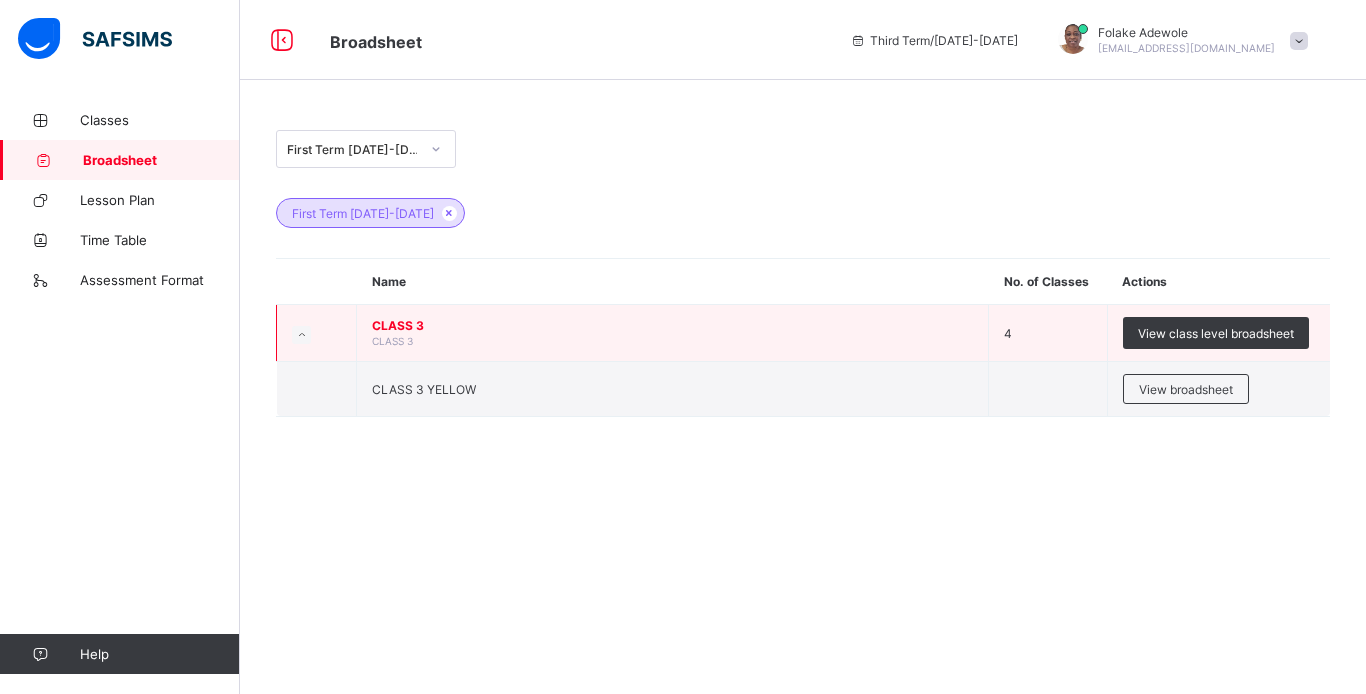 click on "CLASS 3     CLASS 3" at bounding box center (673, 333) 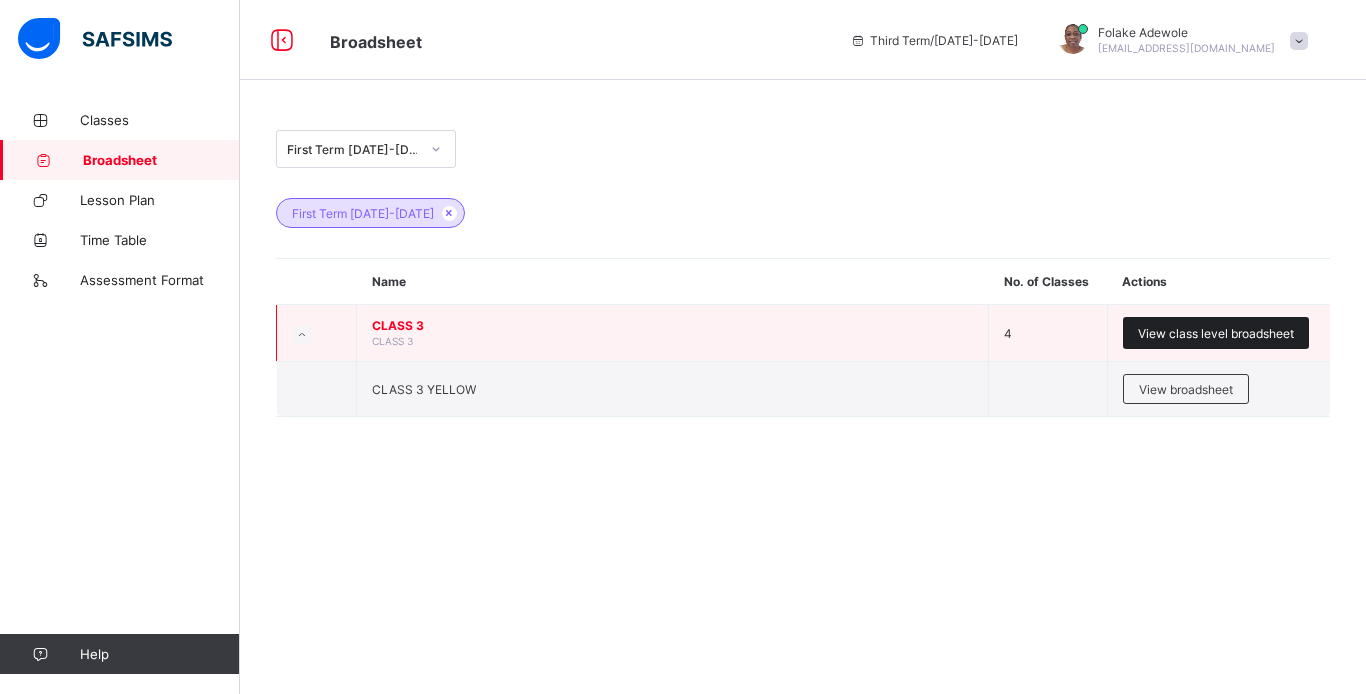 click on "View class level broadsheet" at bounding box center (1216, 333) 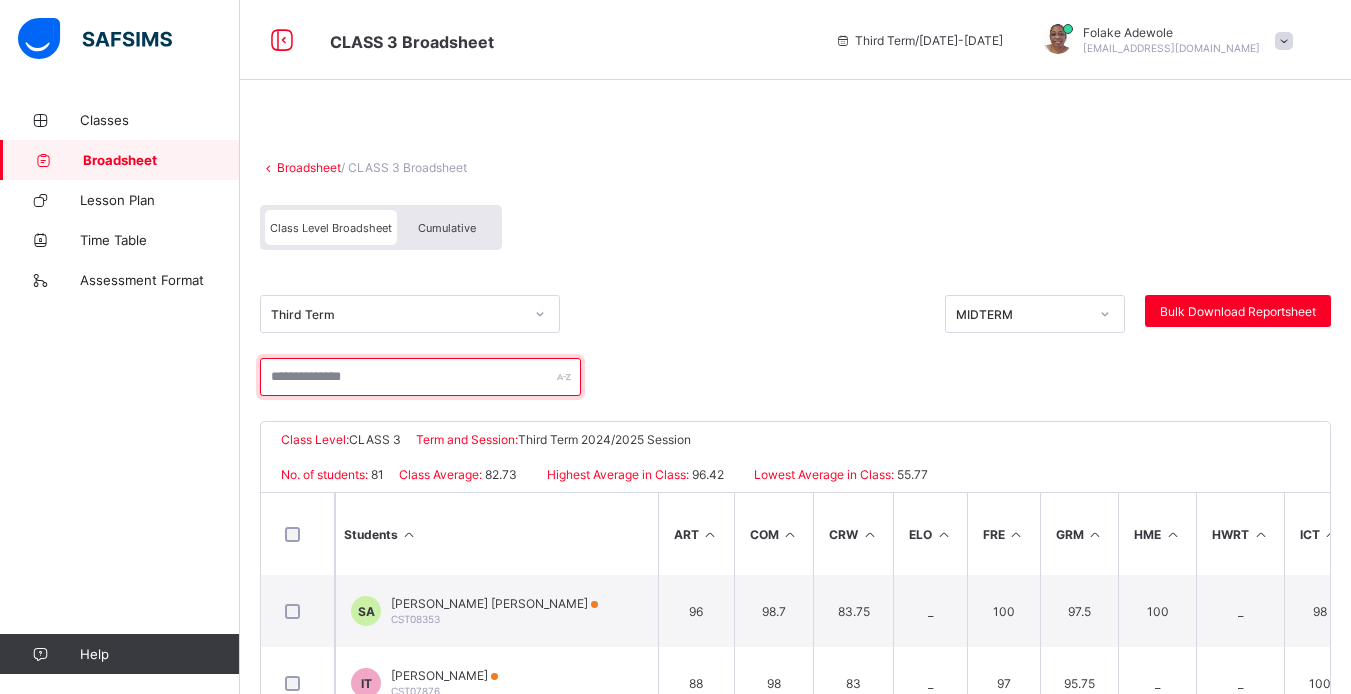 click at bounding box center [420, 377] 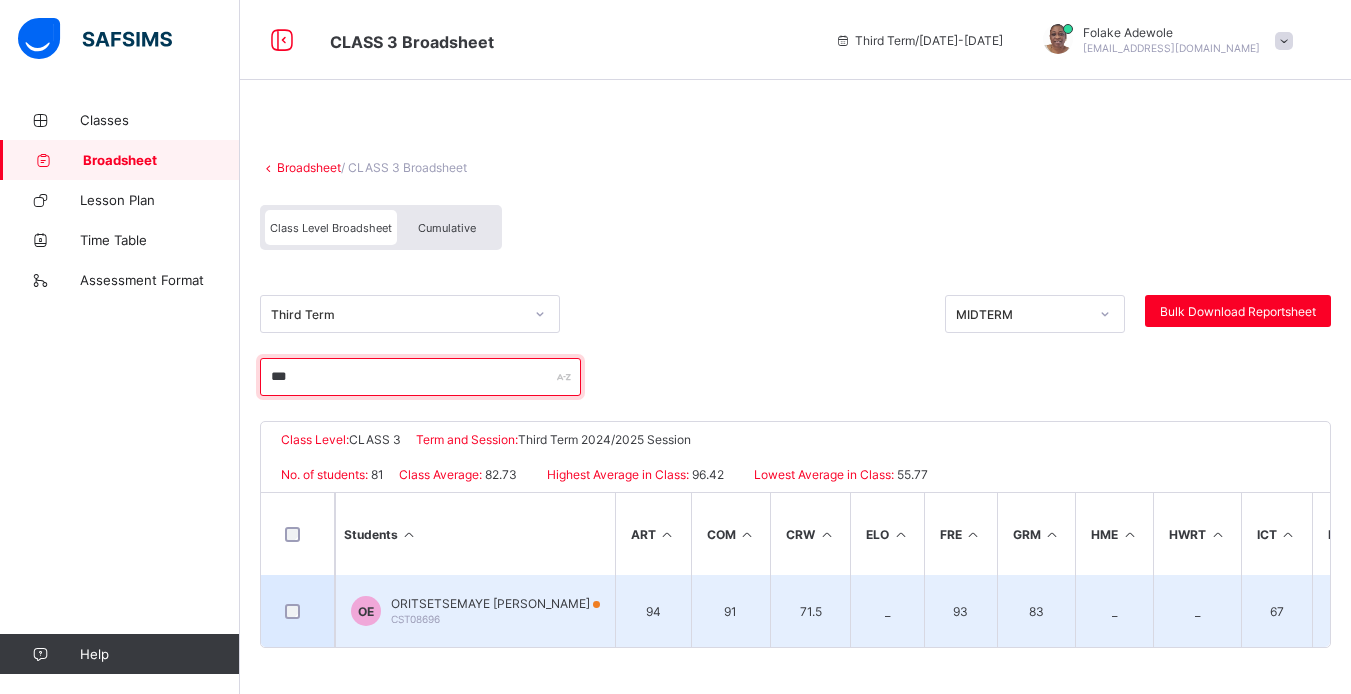 type on "***" 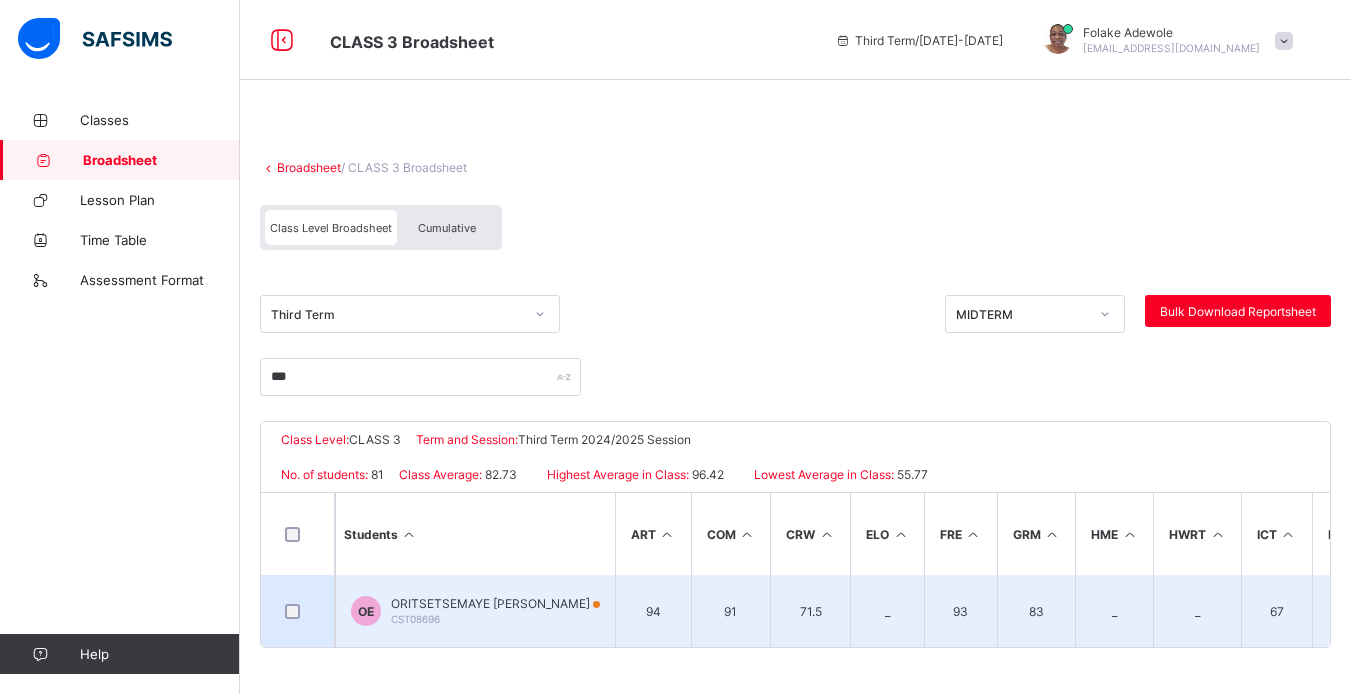 click on "ORITSETSEMAYE [PERSON_NAME]" at bounding box center [495, 603] 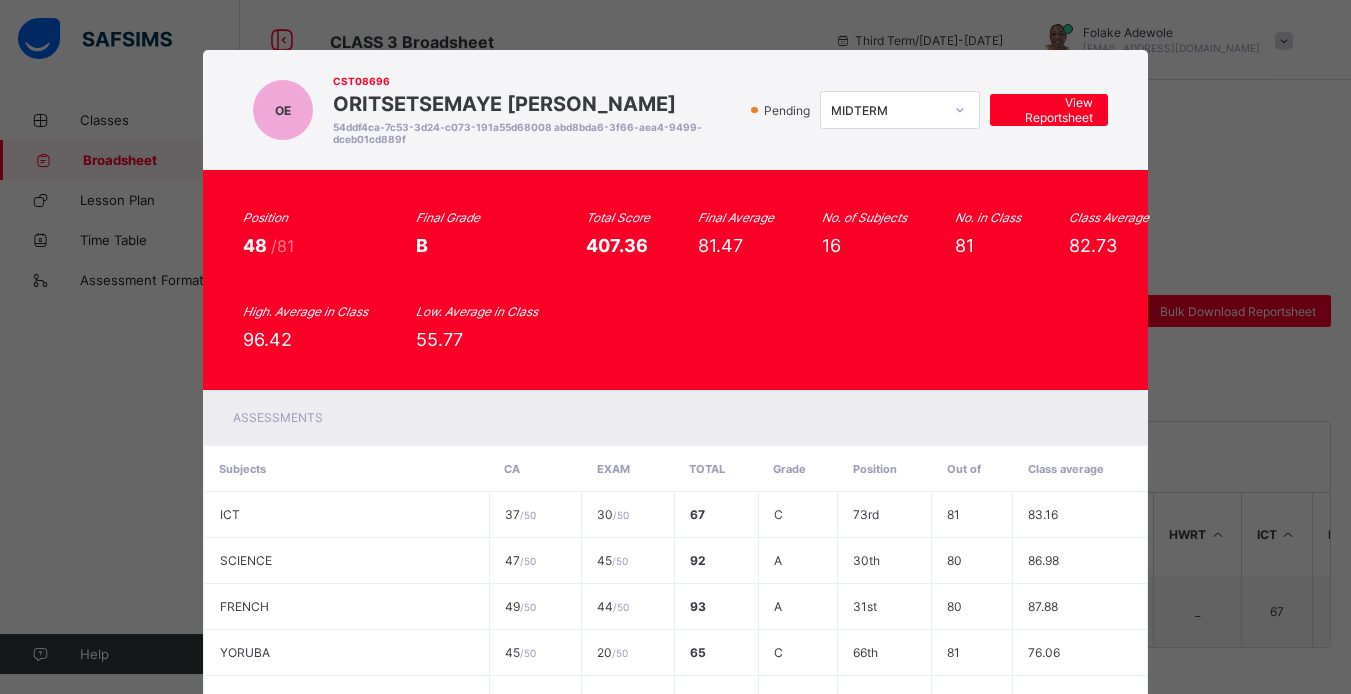 drag, startPoint x: 1340, startPoint y: 249, endPoint x: 1348, endPoint y: 296, distance: 47.67599 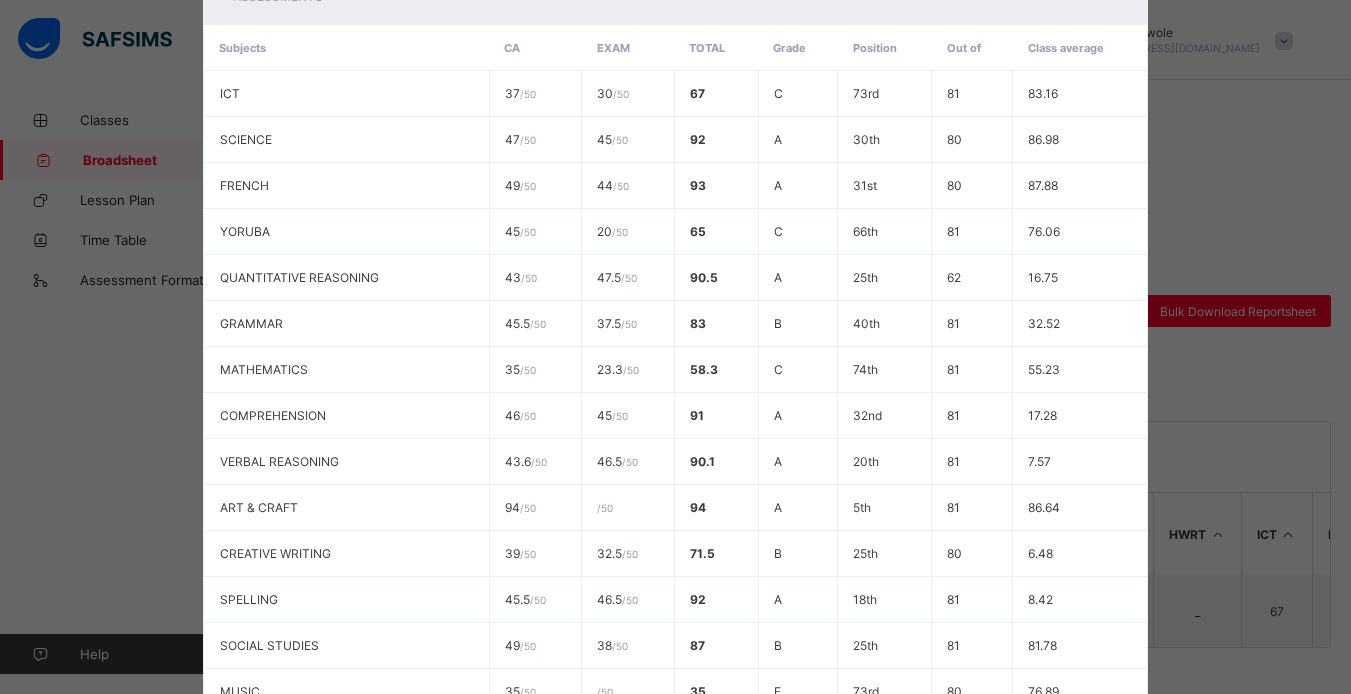 scroll, scrollTop: 427, scrollLeft: 0, axis: vertical 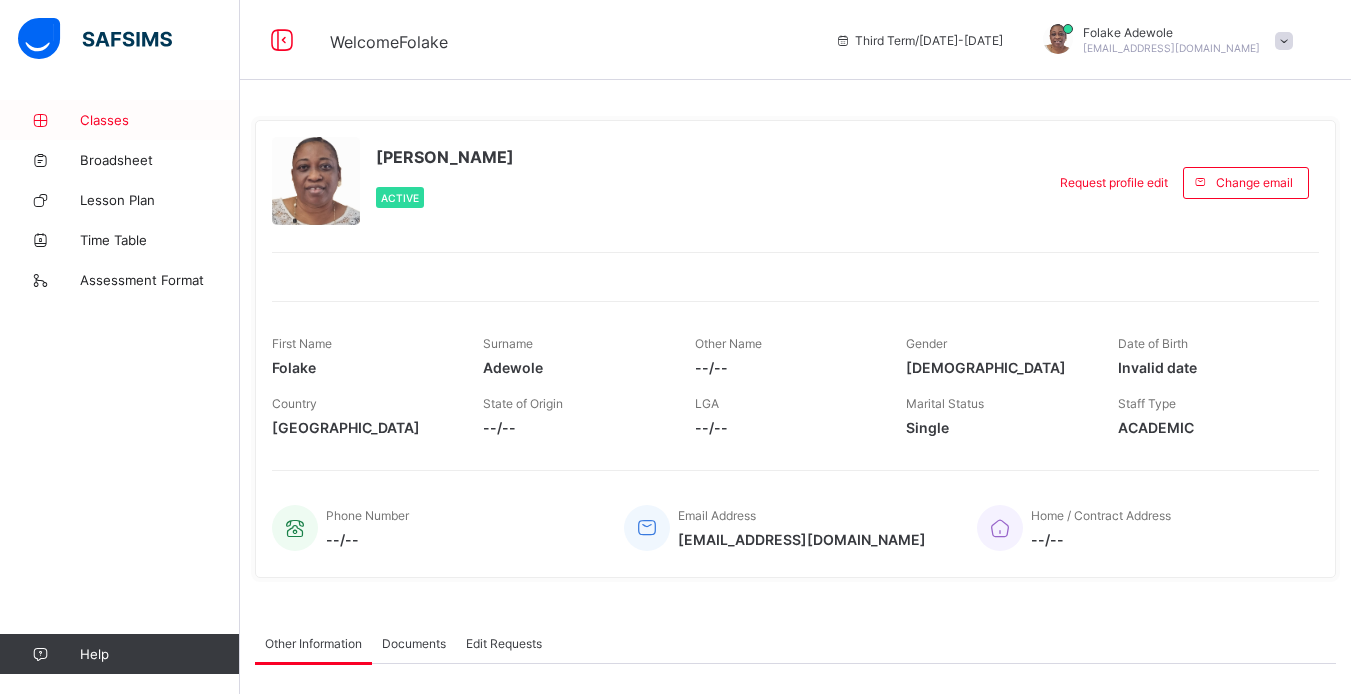 drag, startPoint x: 0, startPoint y: 0, endPoint x: 116, endPoint y: 113, distance: 161.94135 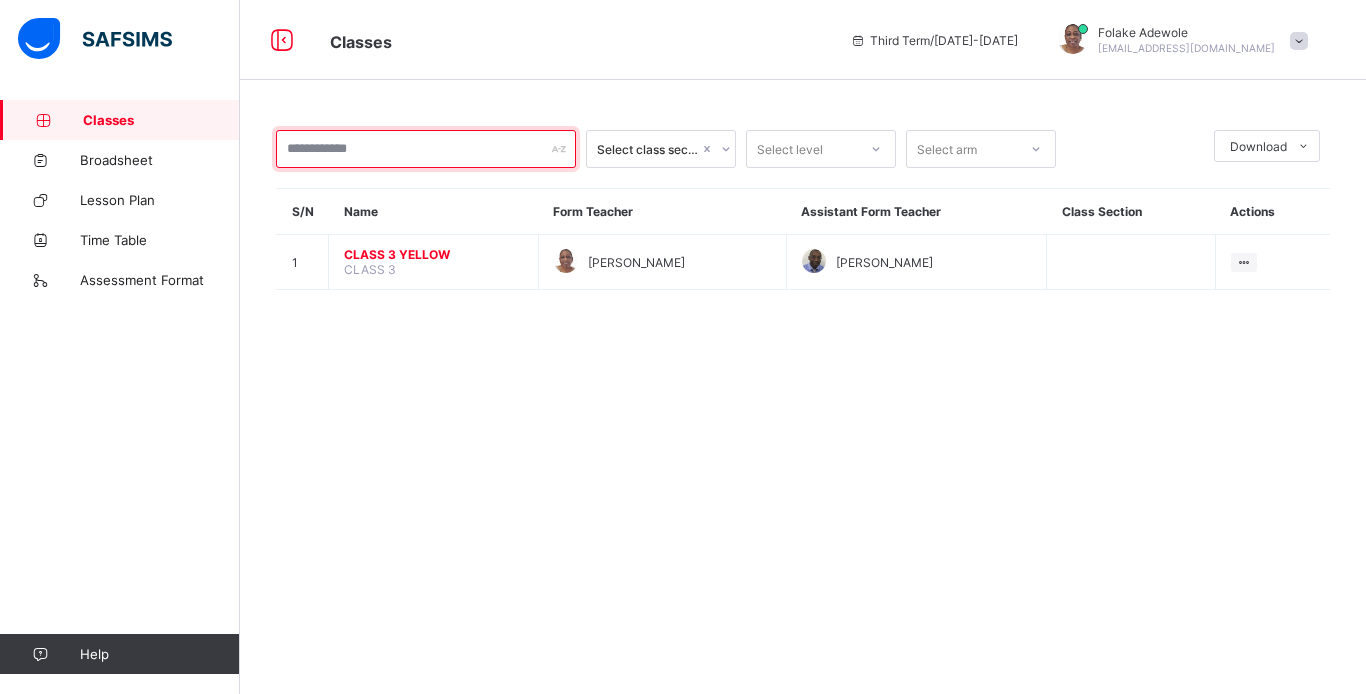 click at bounding box center (426, 149) 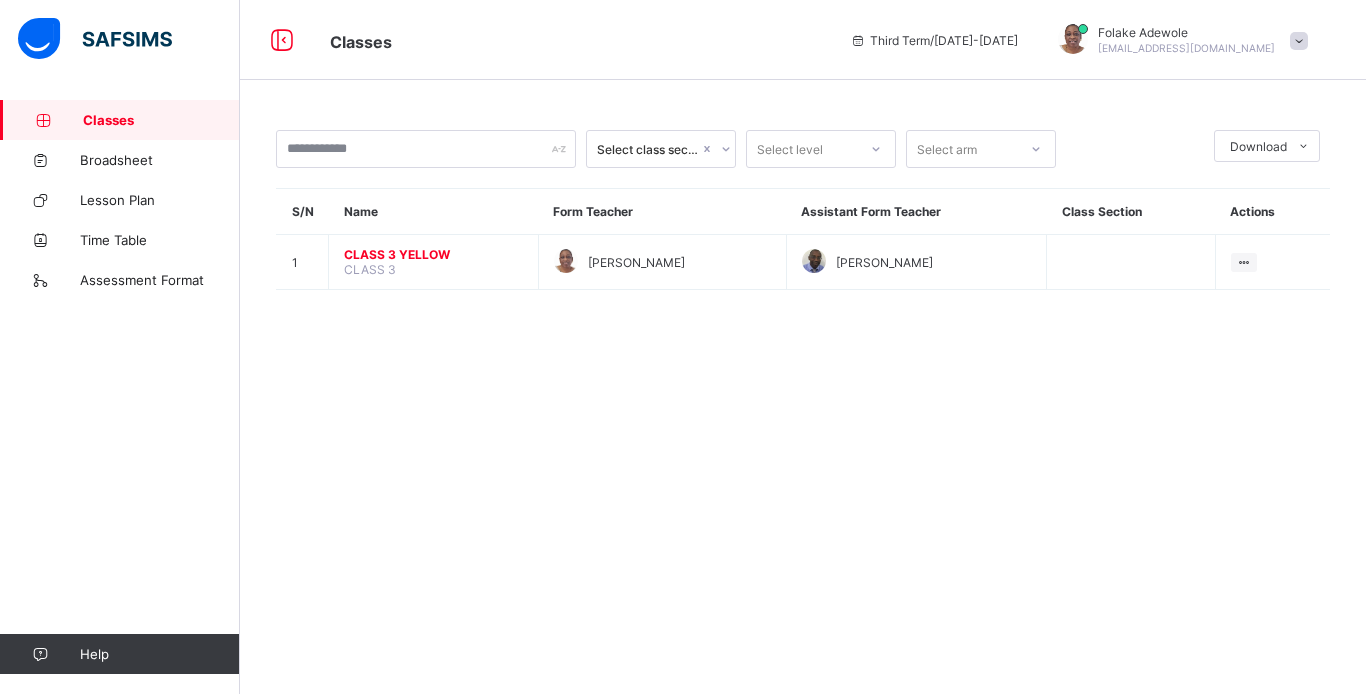 click at bounding box center [426, 149] 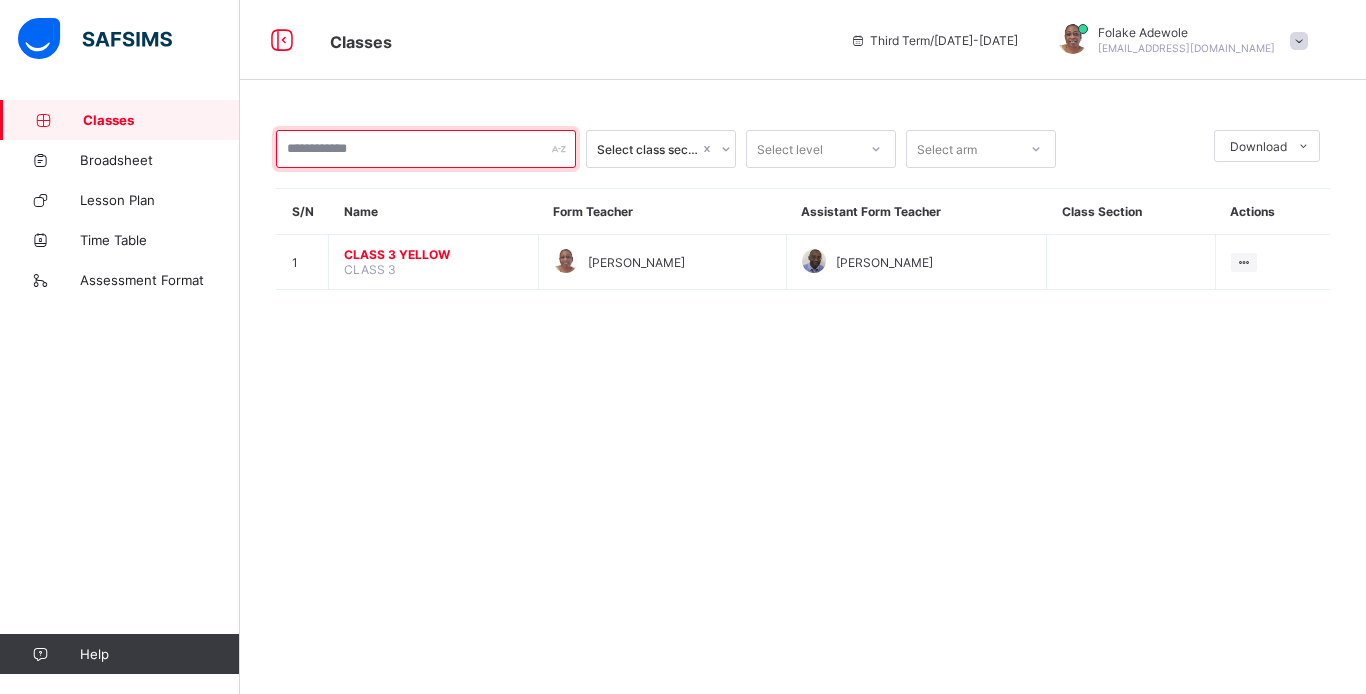 click at bounding box center (426, 149) 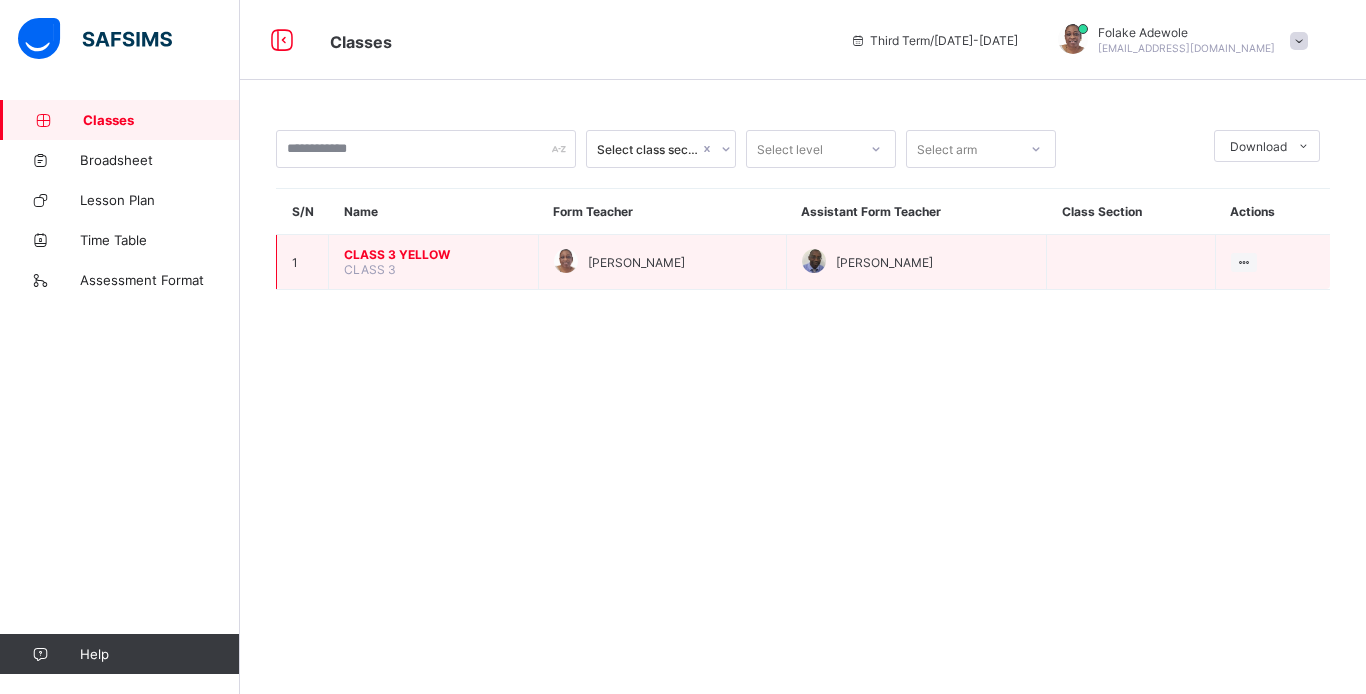 click on "CLASS 3   YELLOW" at bounding box center [433, 254] 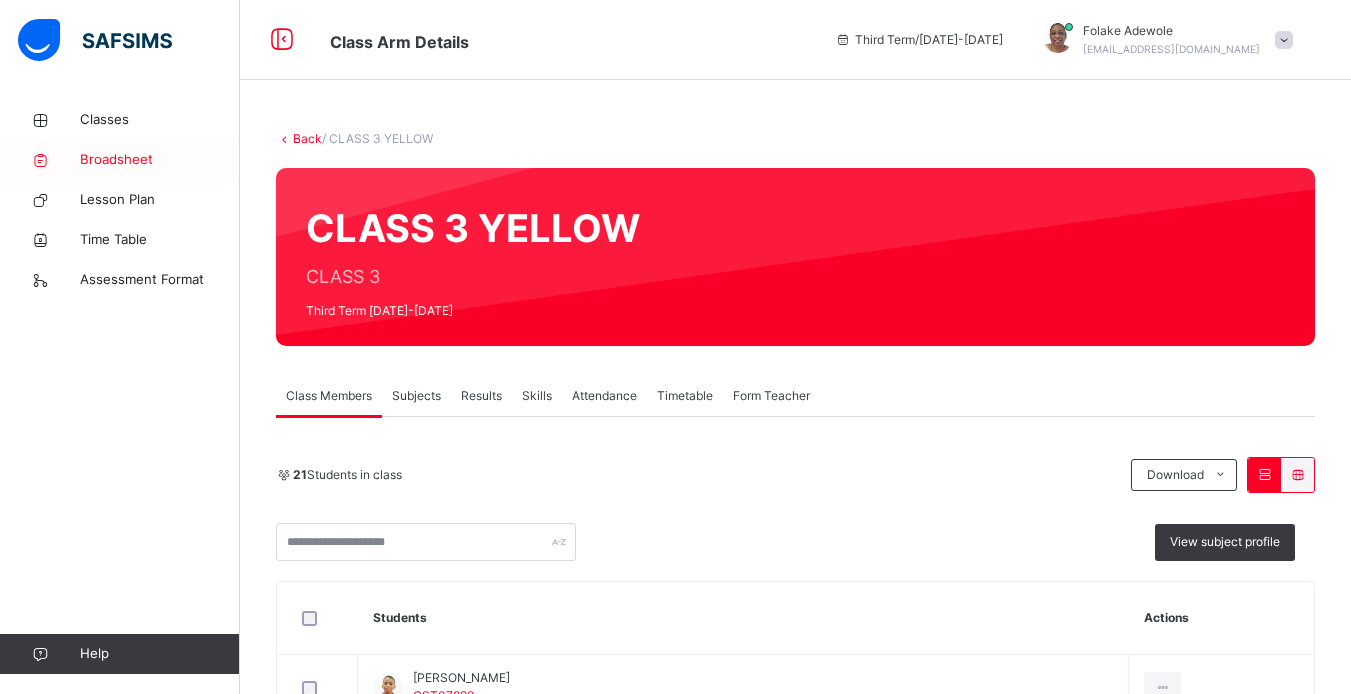 click on "Broadsheet" at bounding box center (120, 160) 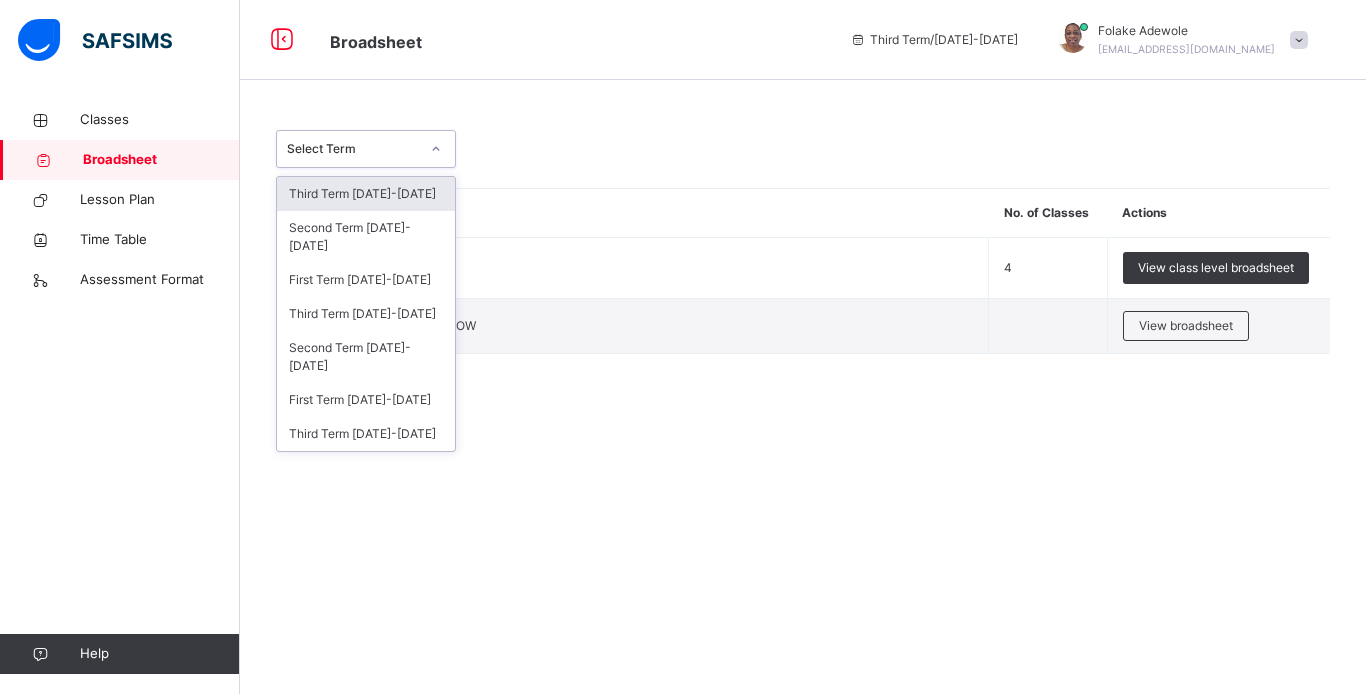 click 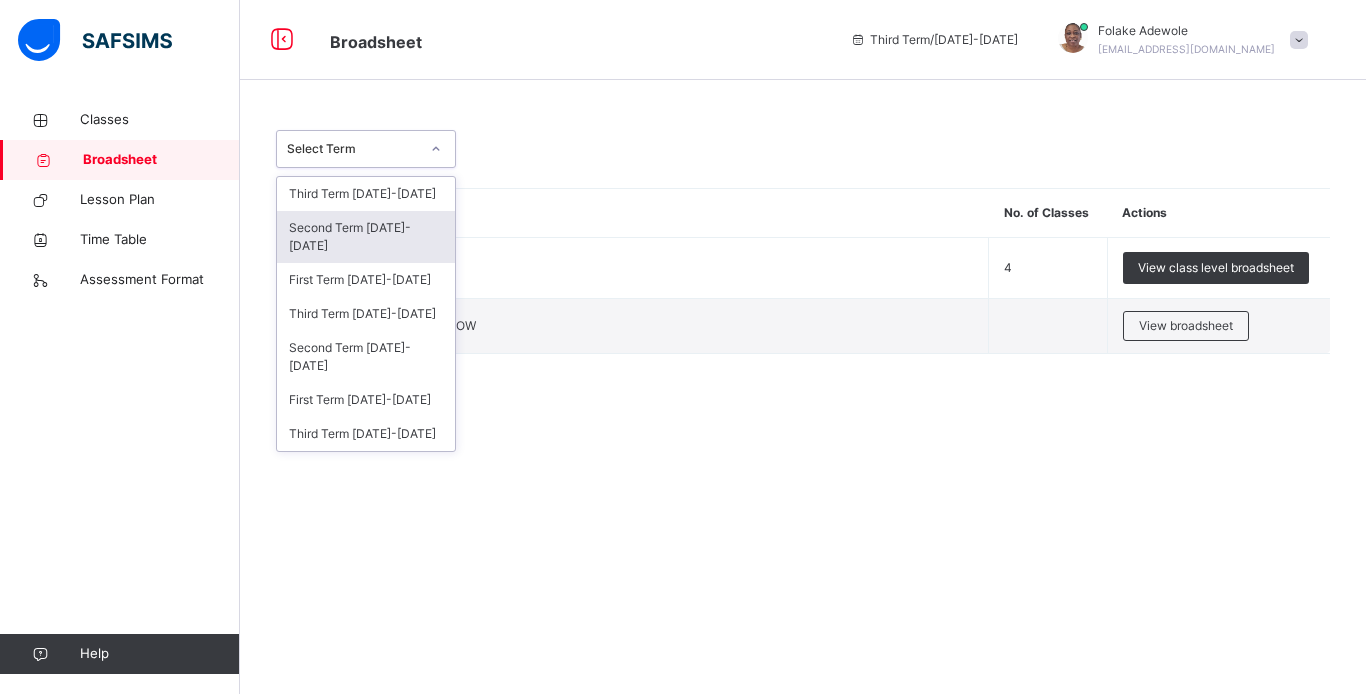 click on "Second Term [DATE]-[DATE]" at bounding box center [366, 237] 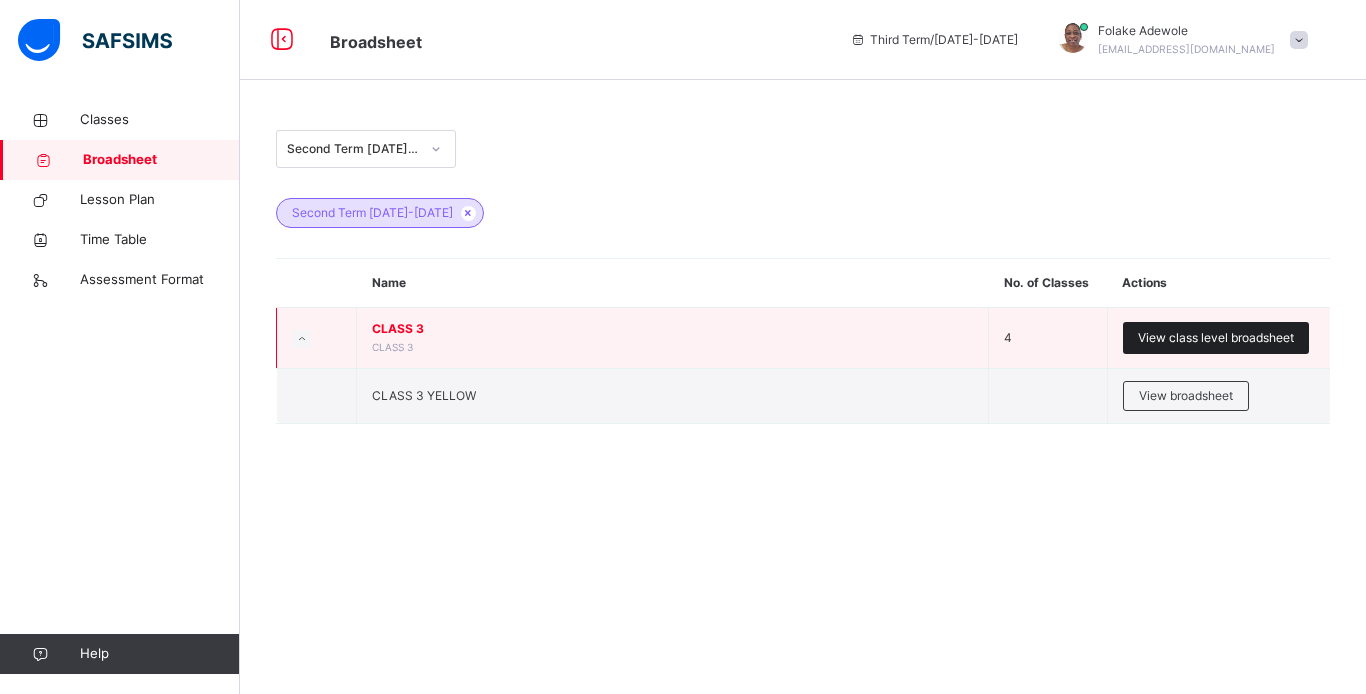 click on "View class level broadsheet" at bounding box center (1216, 338) 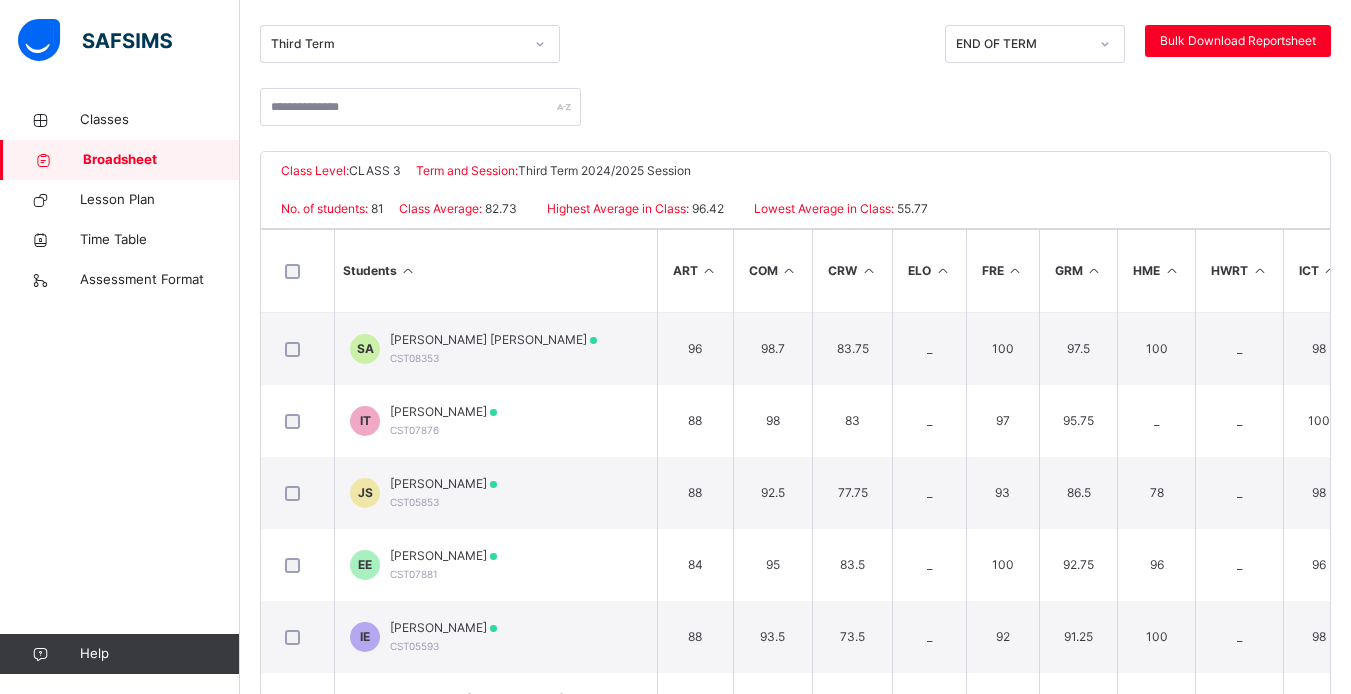 scroll, scrollTop: 207, scrollLeft: 0, axis: vertical 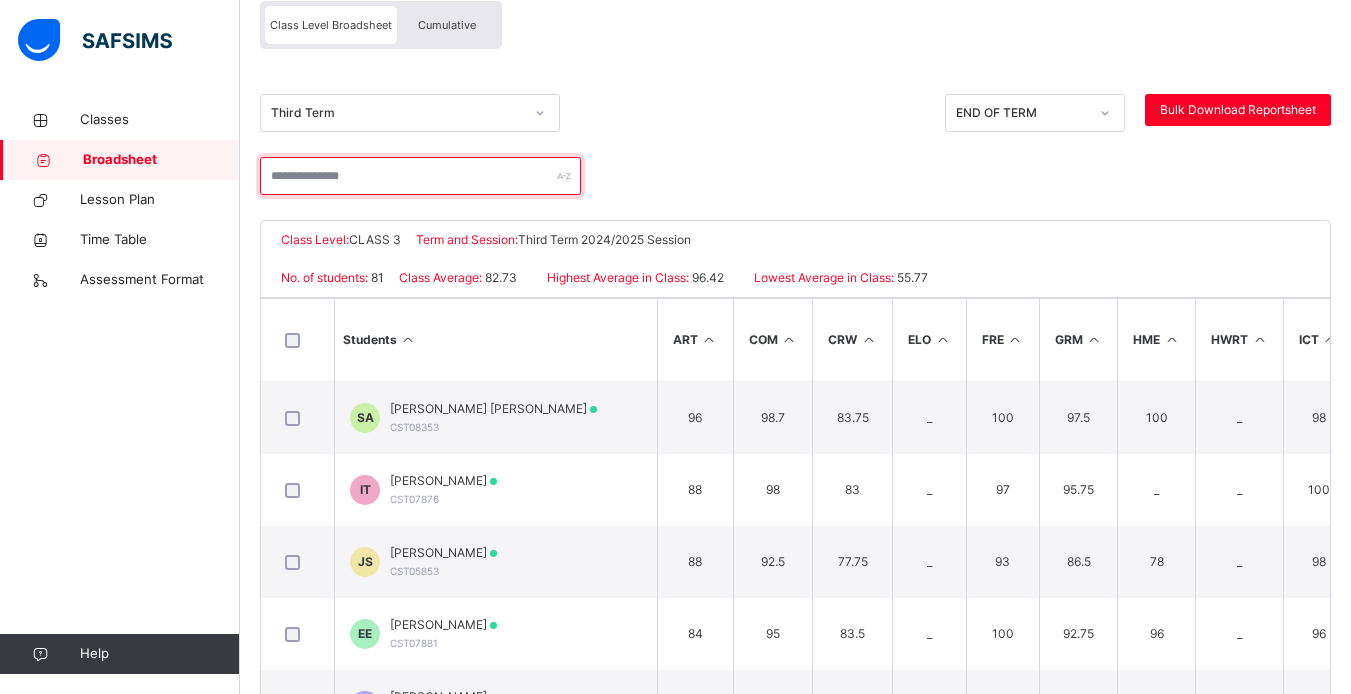 click at bounding box center [420, 176] 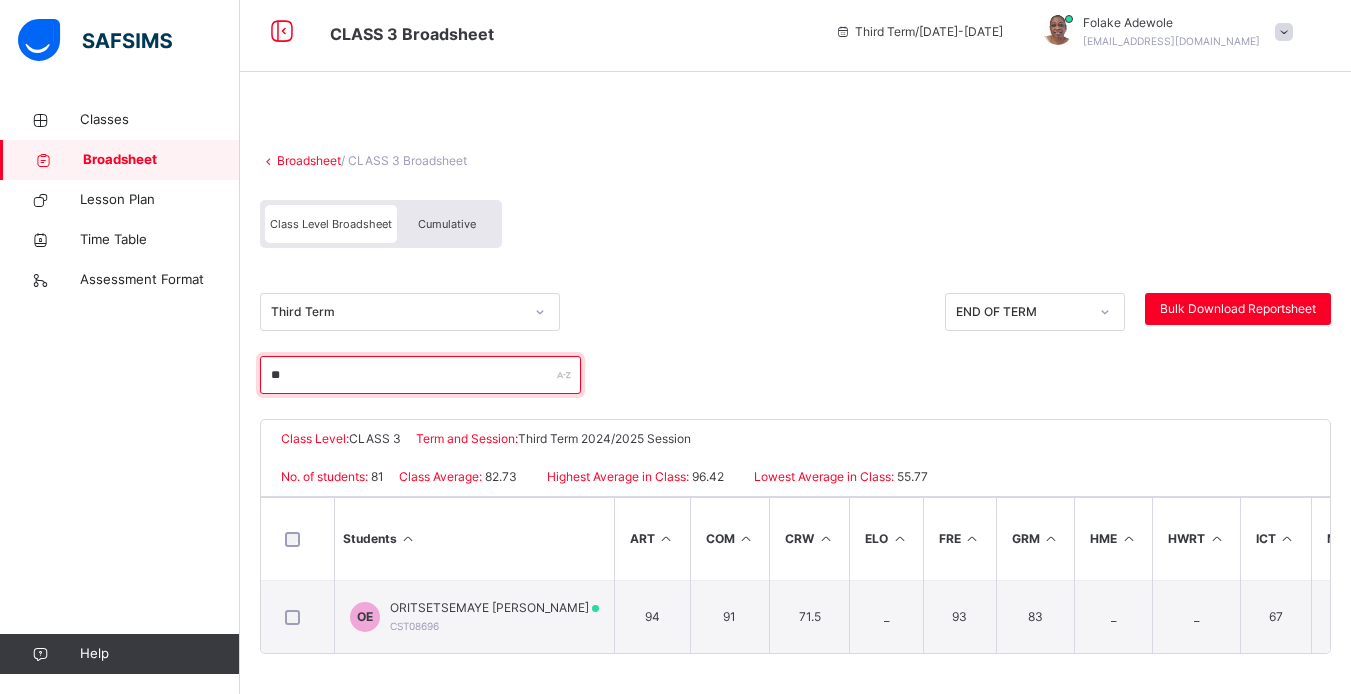 scroll, scrollTop: 16, scrollLeft: 0, axis: vertical 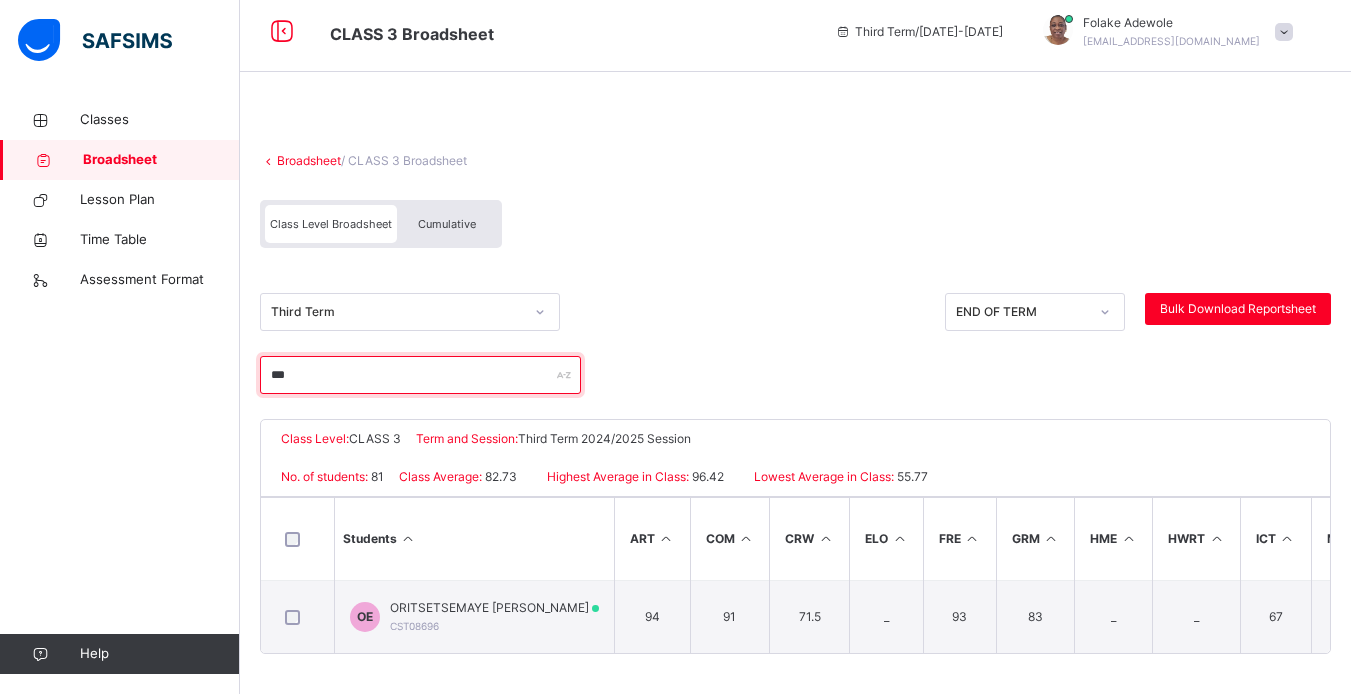type on "***" 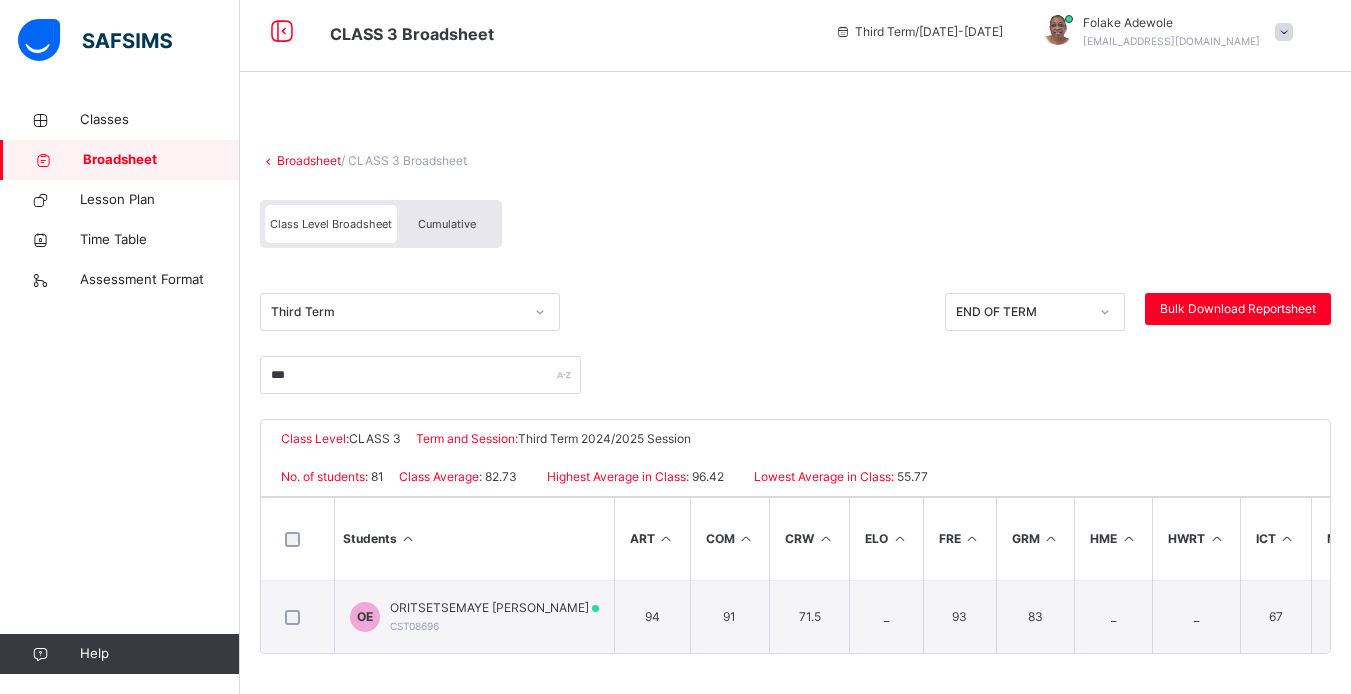 click 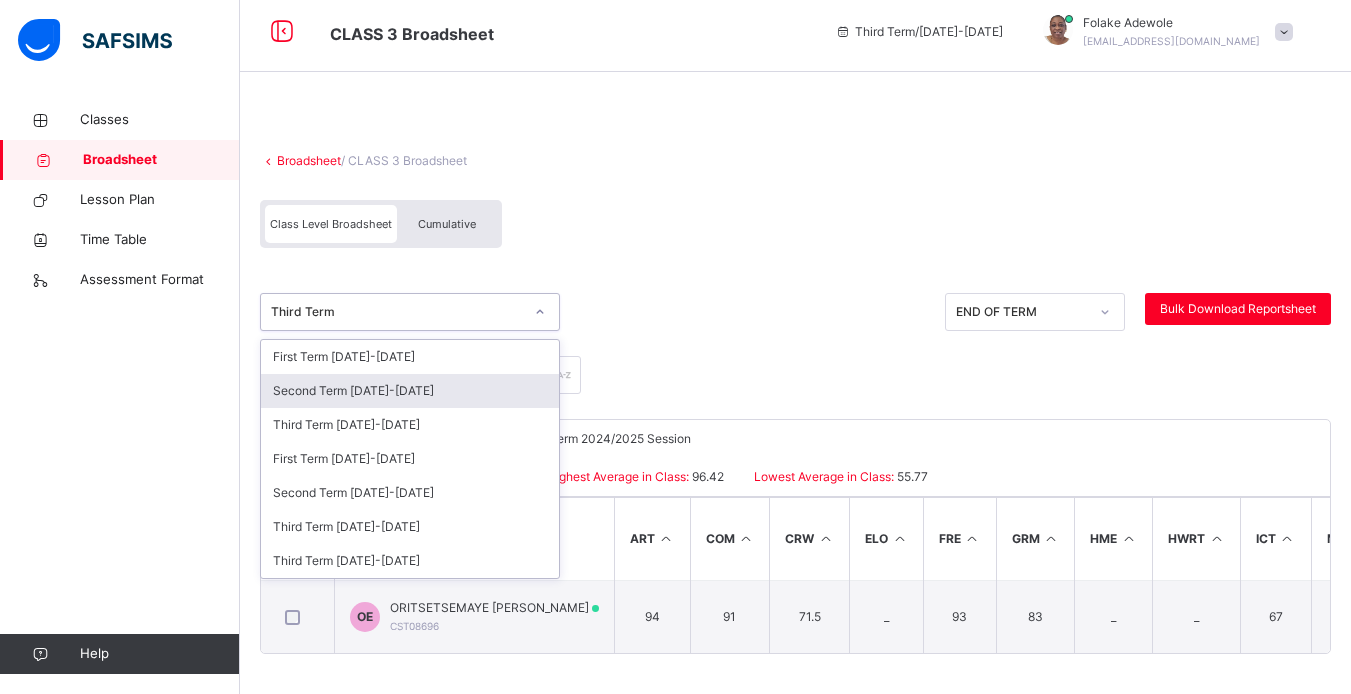 click on "Second Term [DATE]-[DATE]" at bounding box center (410, 391) 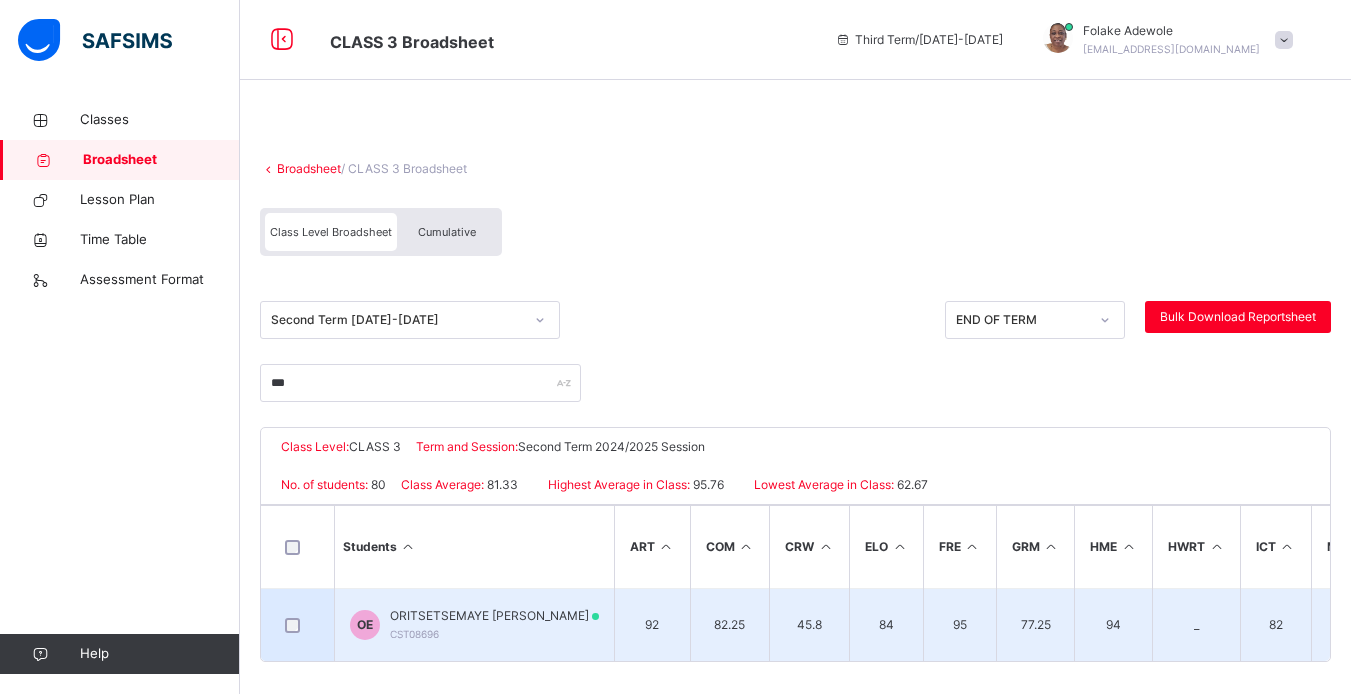 click on "OE   ORITSETSEMAYE SHALOM  EGUANDO     CST08696" at bounding box center (475, 625) 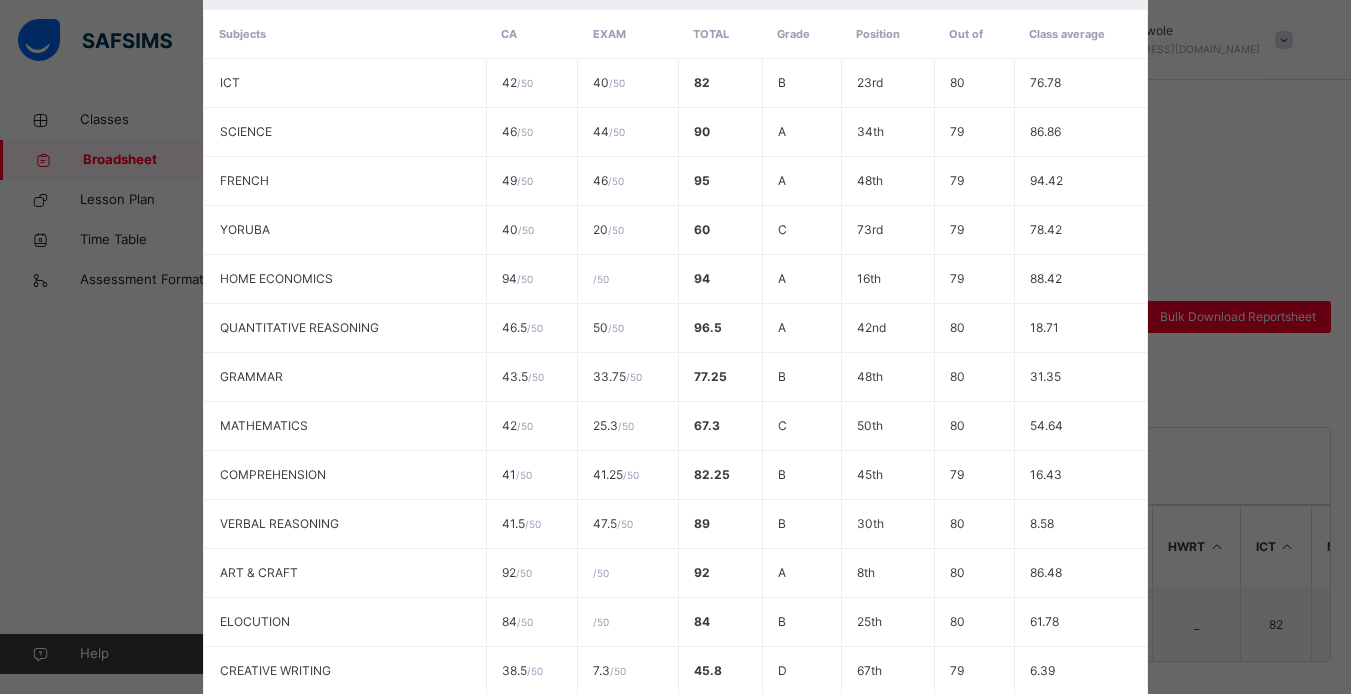 scroll, scrollTop: 499, scrollLeft: 0, axis: vertical 